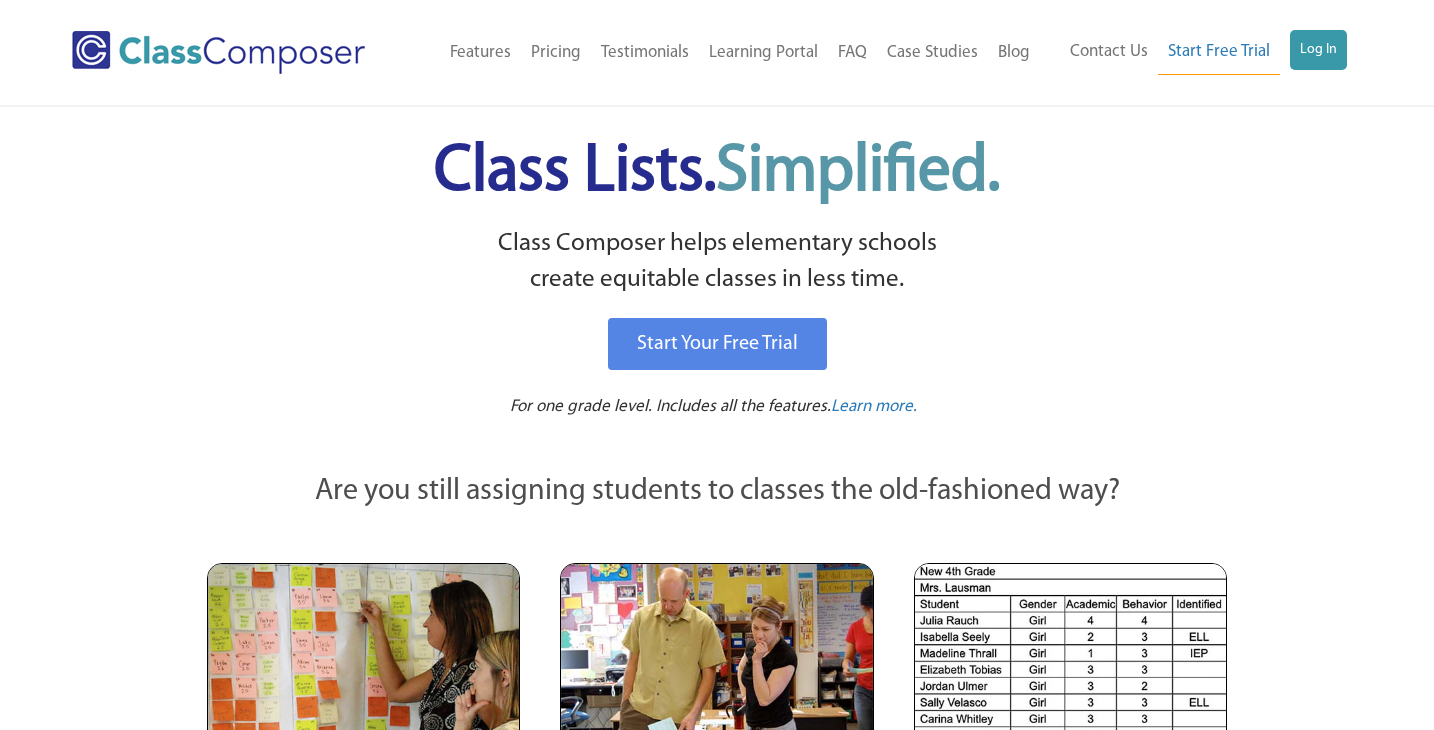 scroll, scrollTop: 0, scrollLeft: 0, axis: both 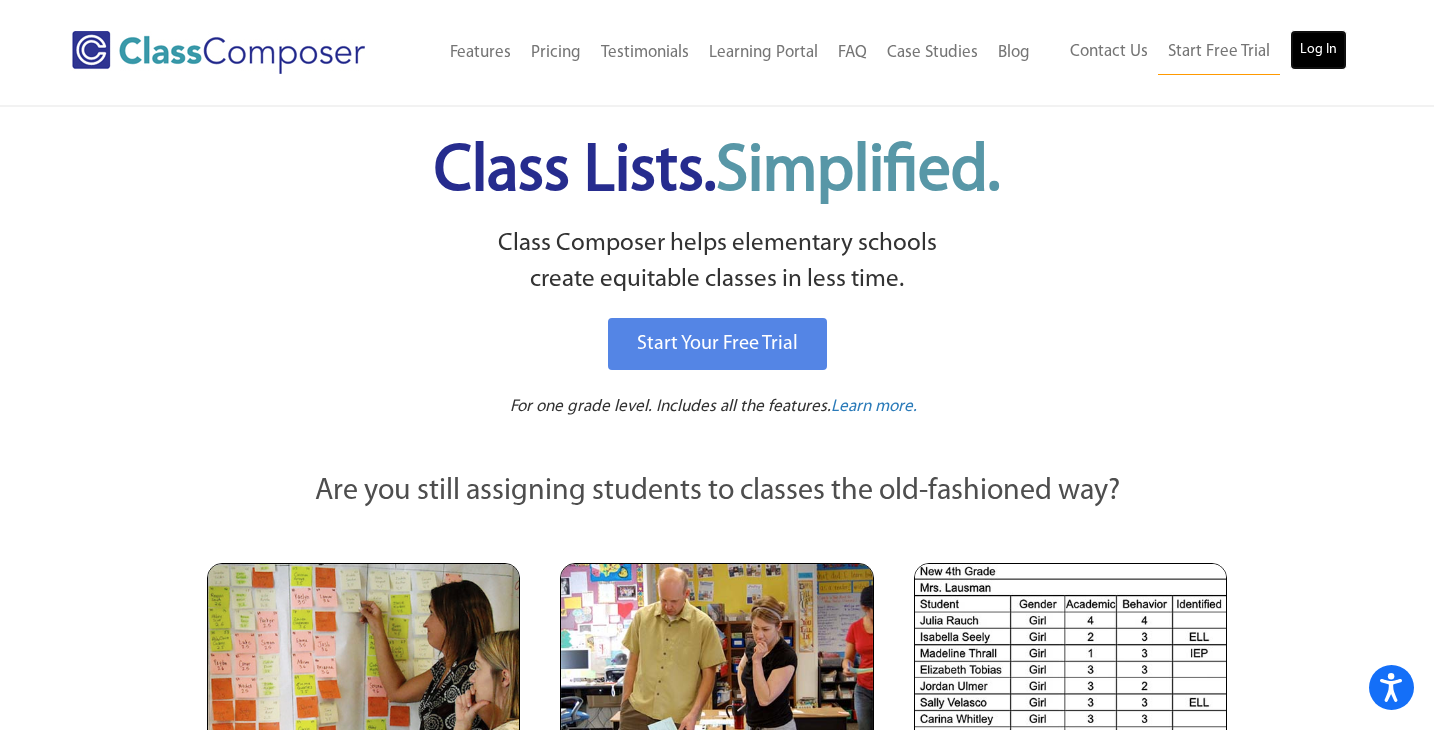 click on "Log In" at bounding box center [1318, 50] 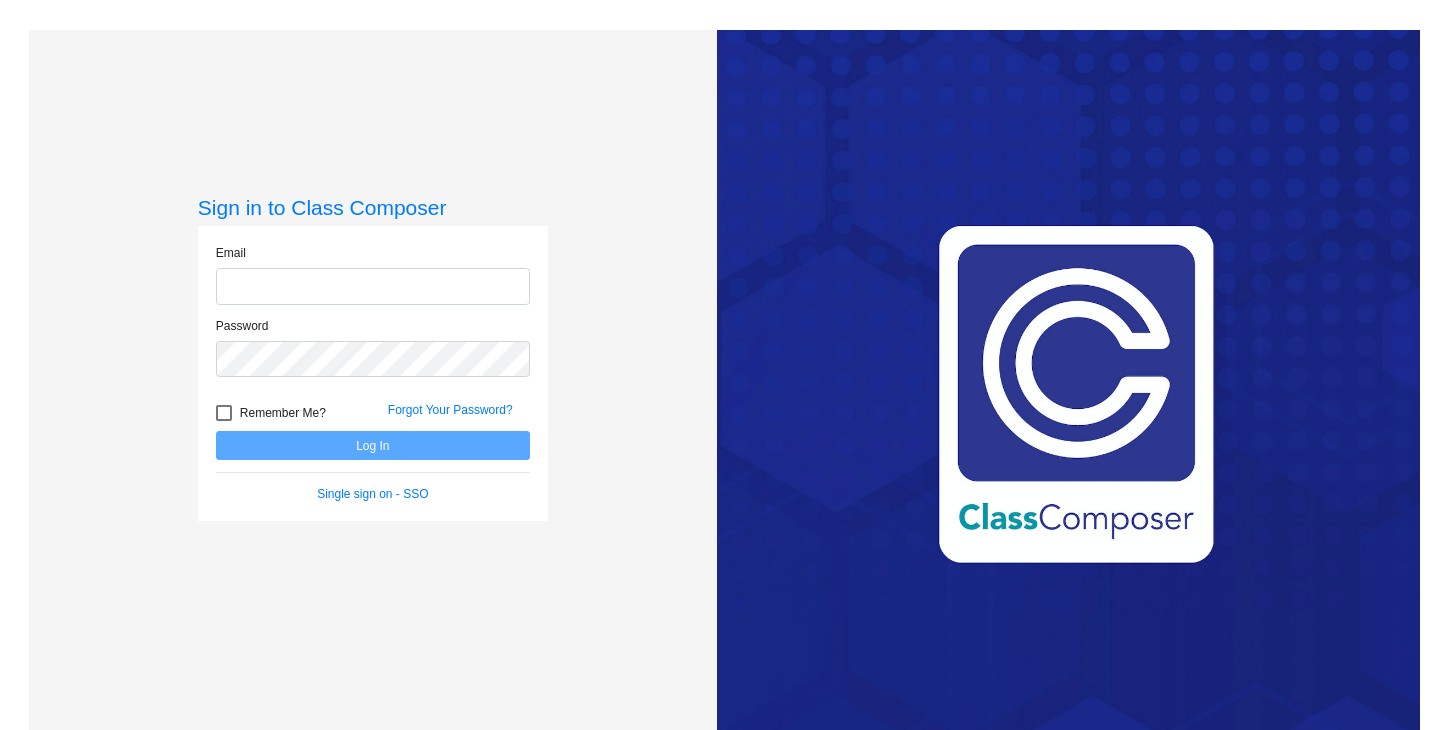 scroll, scrollTop: 0, scrollLeft: 0, axis: both 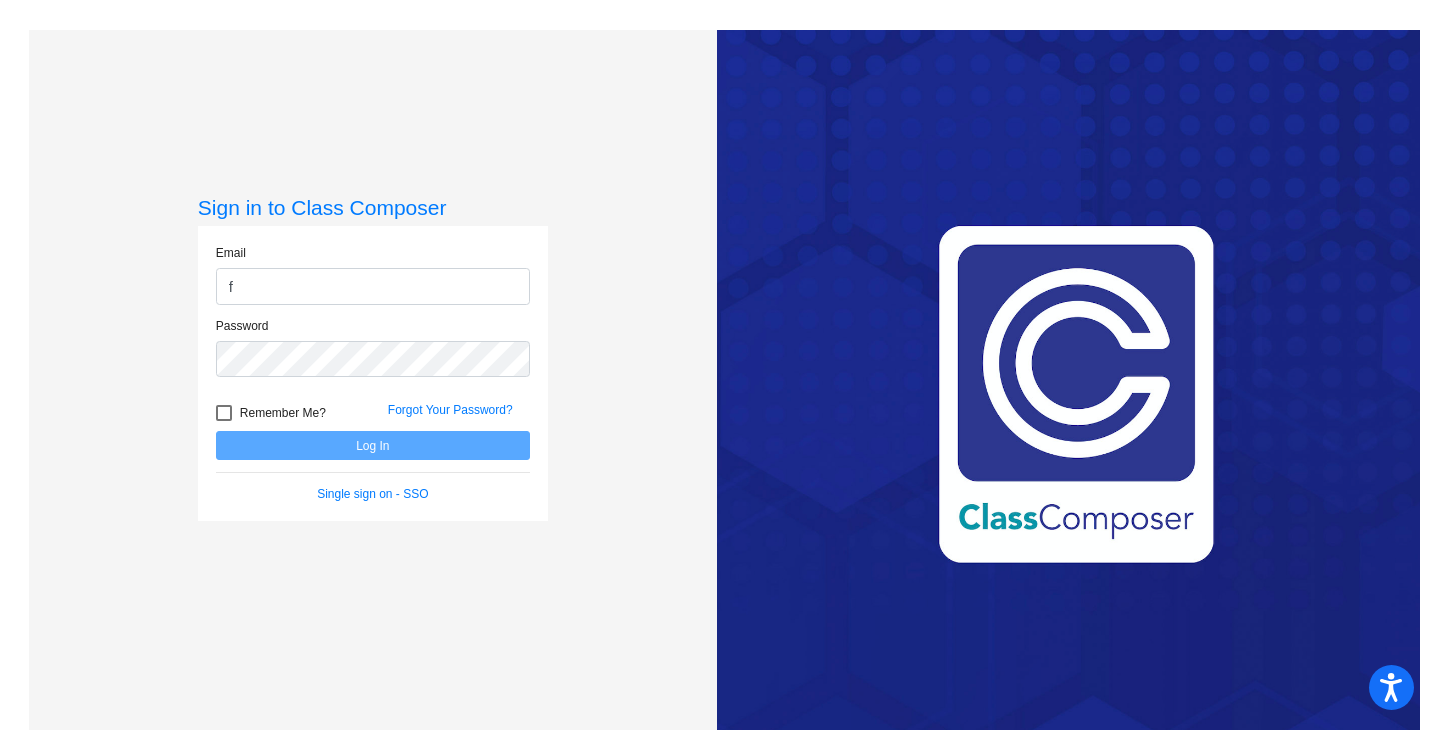 type on "[EMAIL_ADDRESS][DOMAIN_NAME]" 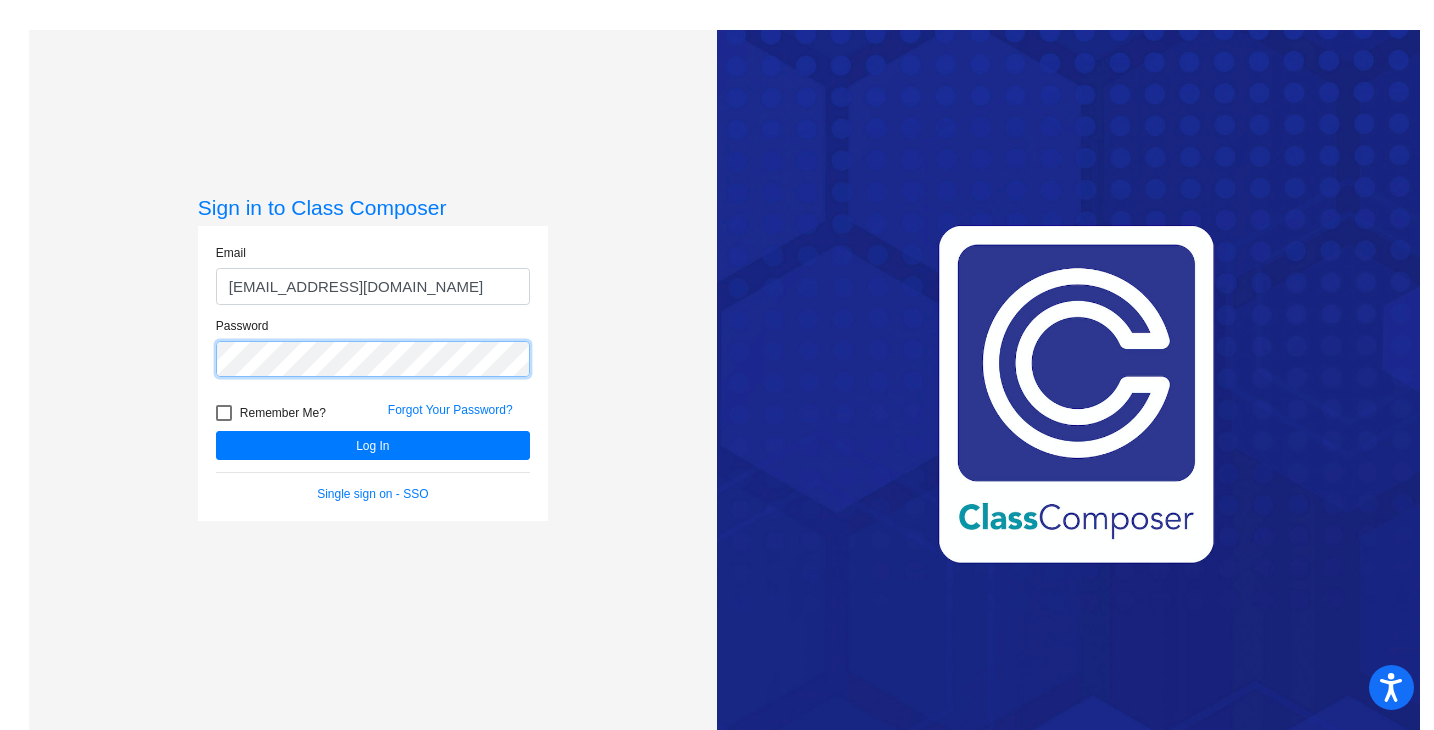 click on "Log In" 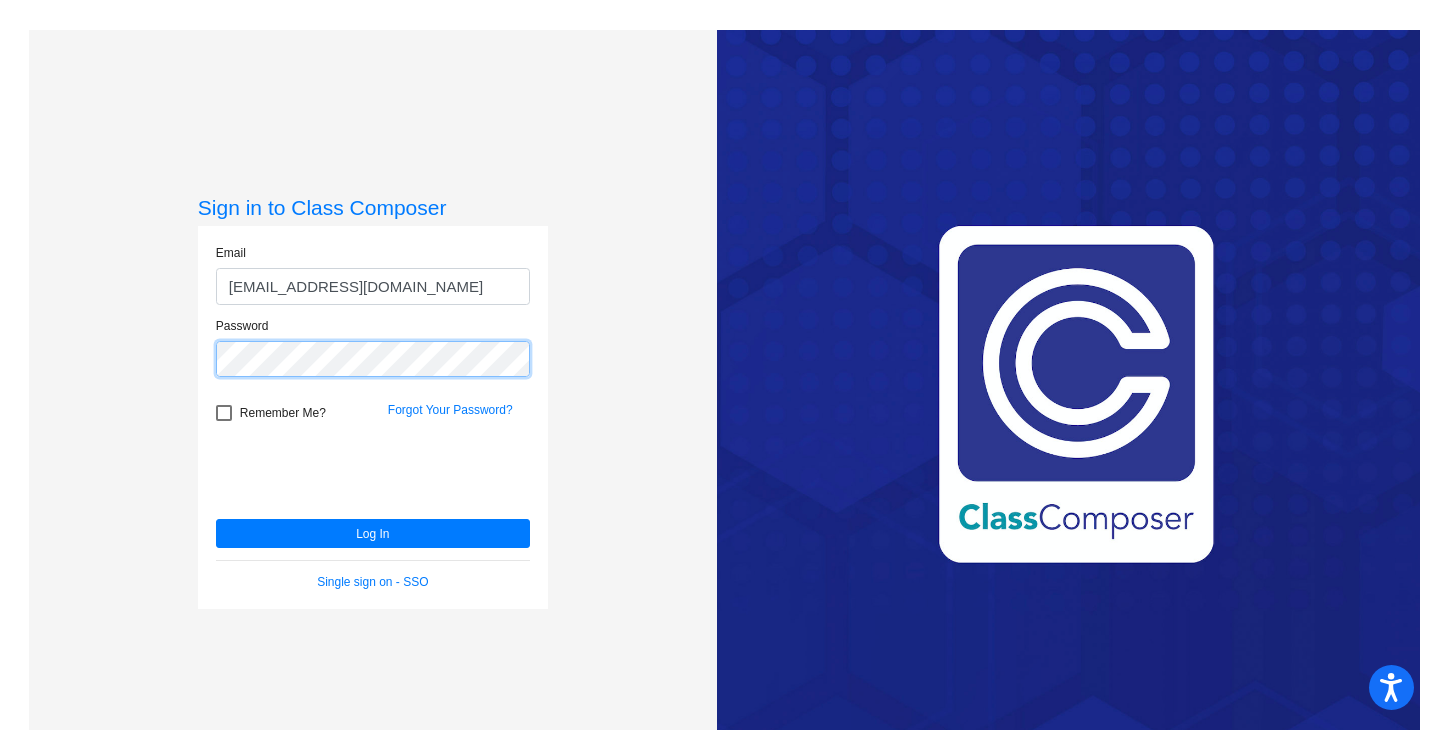 click on "Sign in to Class Composer Email f41488@forsyth.k12.ga.us Password   Remember Me? Forgot Your Password?  Log In   Single sign on - SSO" 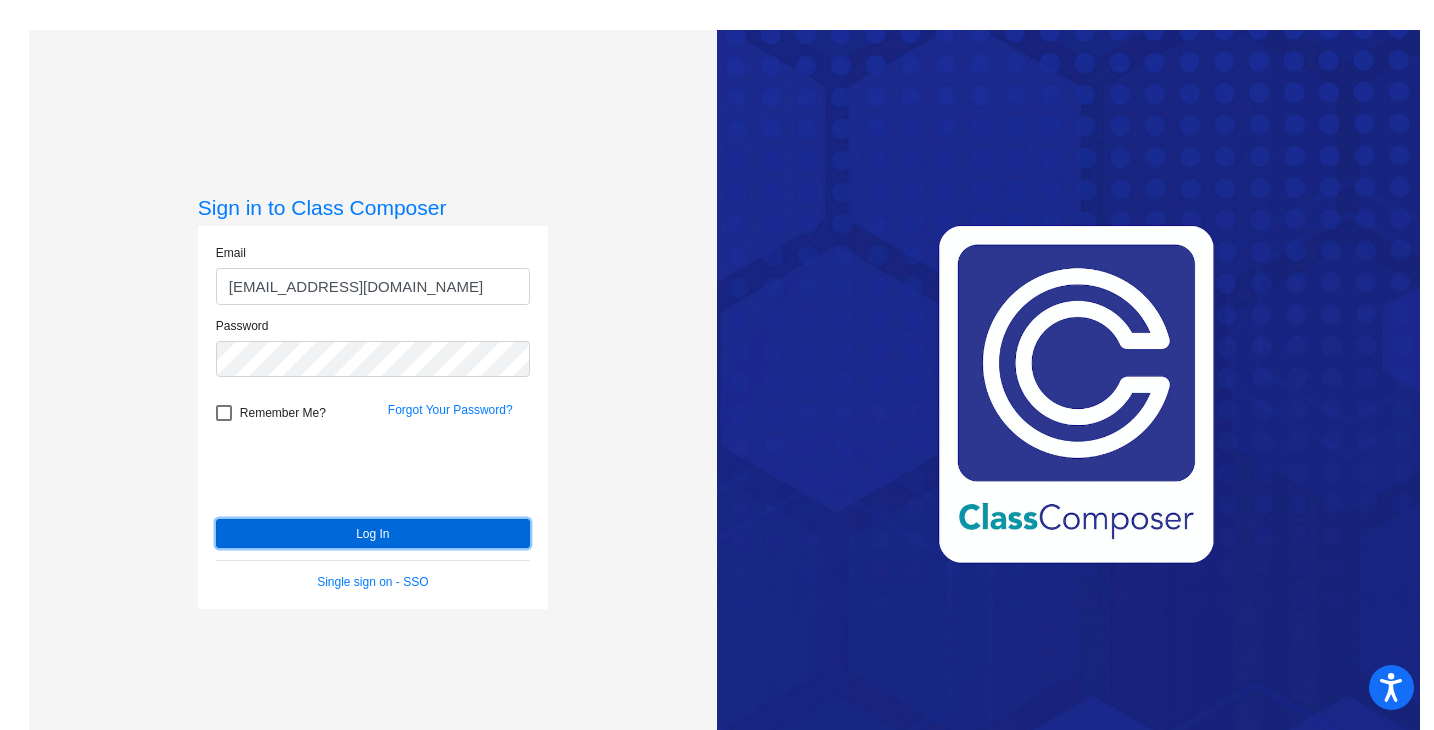 click on "Log In" 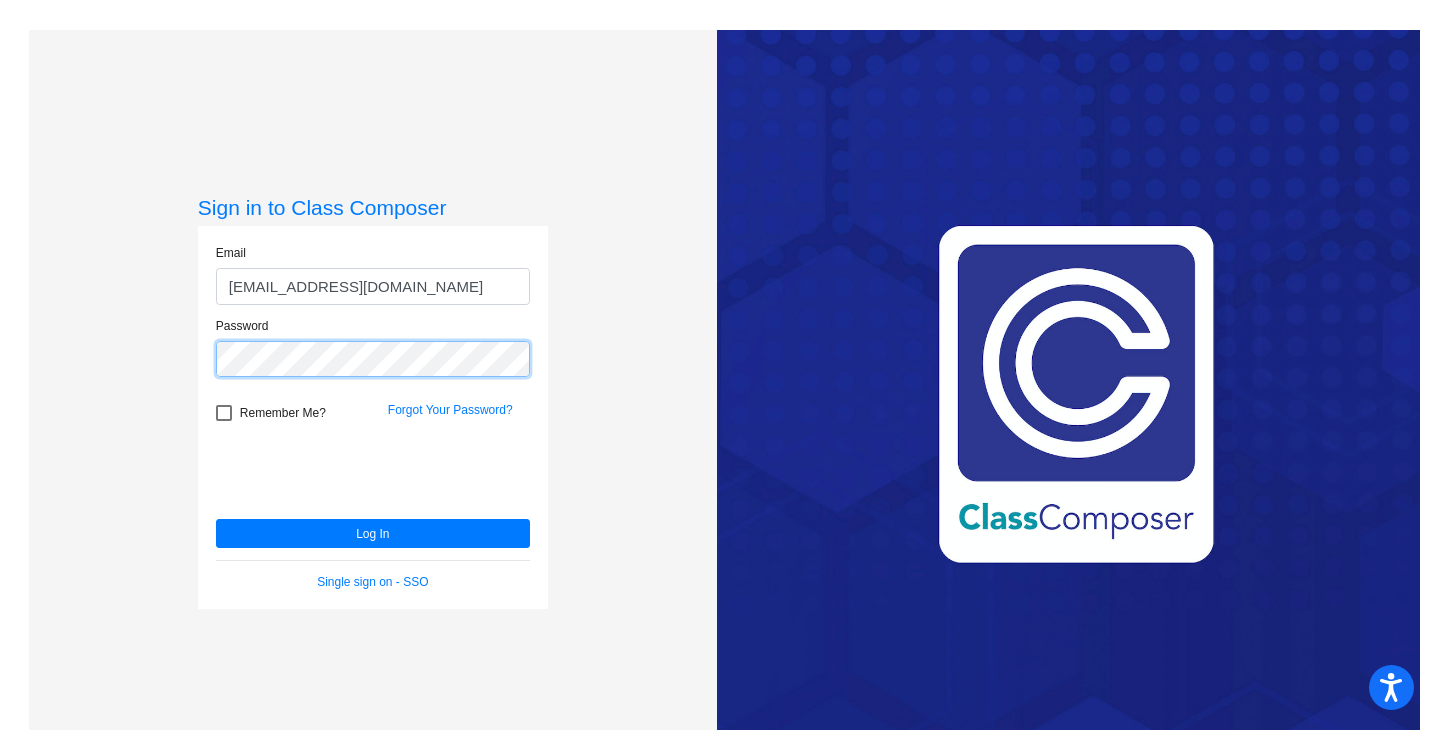 click on "Log In" 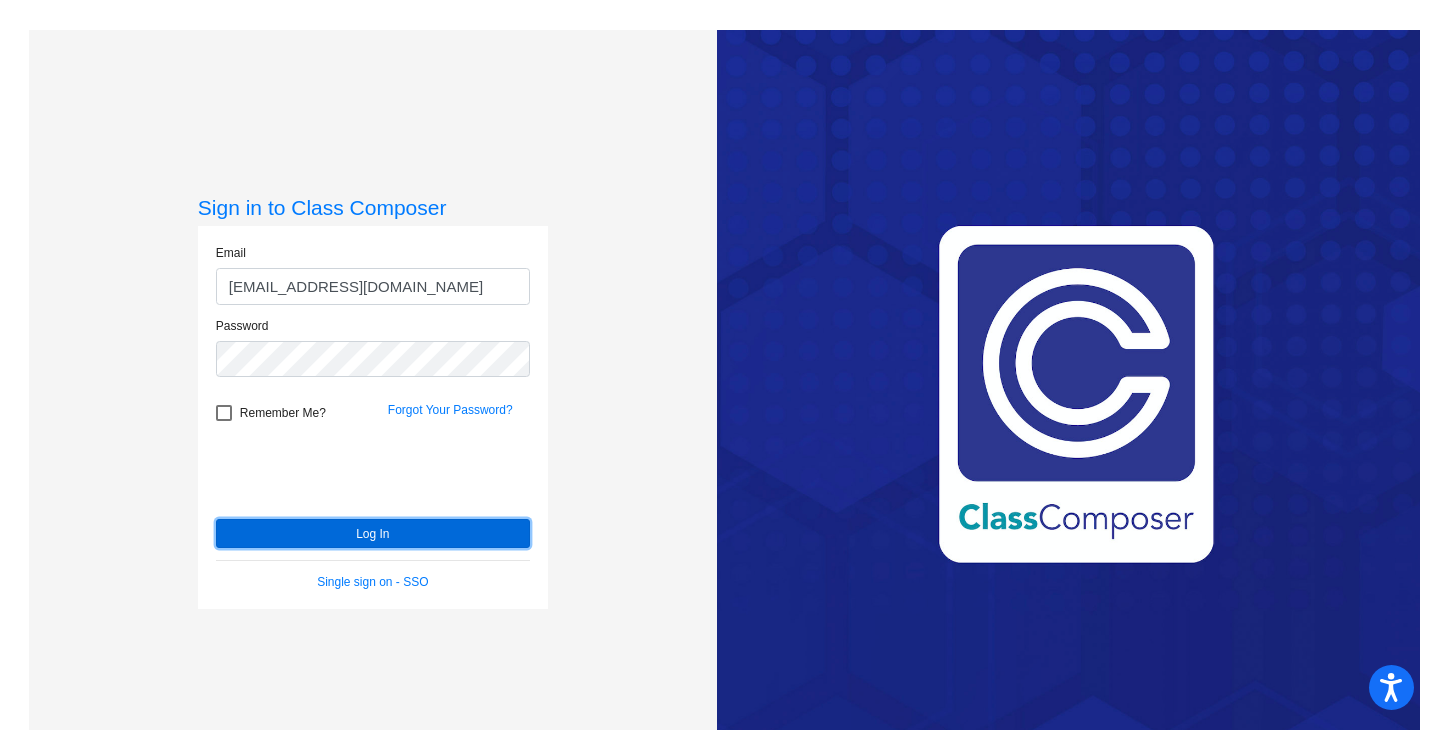 click on "Log In" 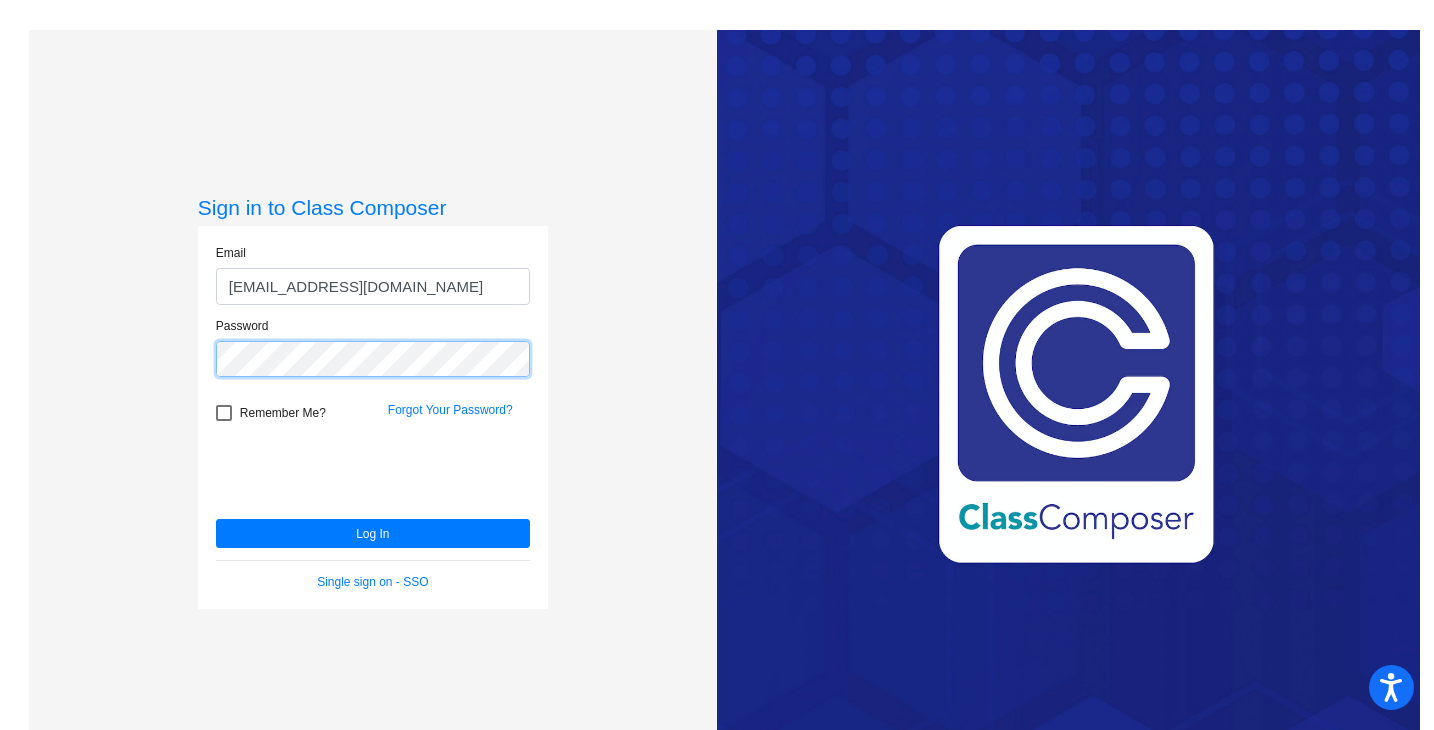 click on "Sign in to Class Composer Email f41488@forsyth.k12.ga.us Password   Remember Me? Forgot Your Password?  Log In   Single sign on - SSO" 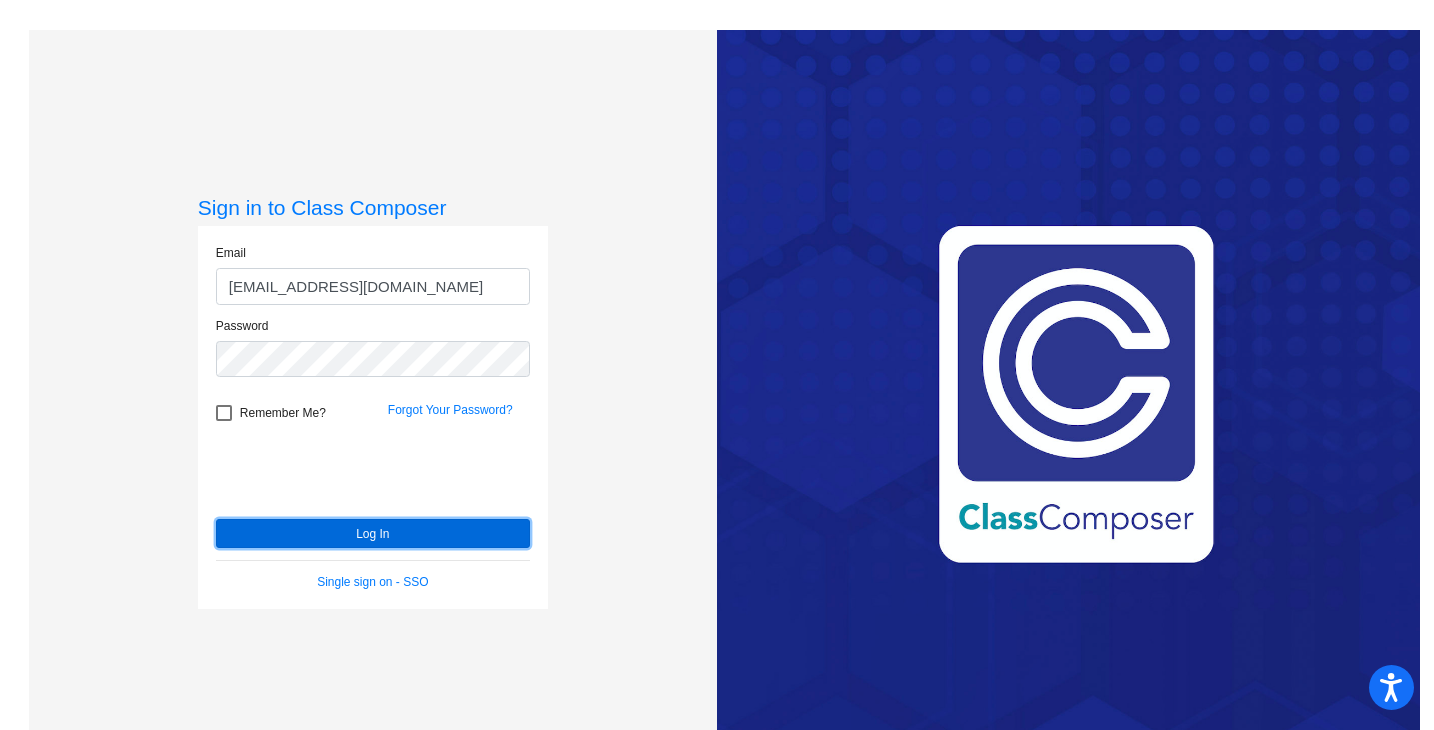 click on "Log In" 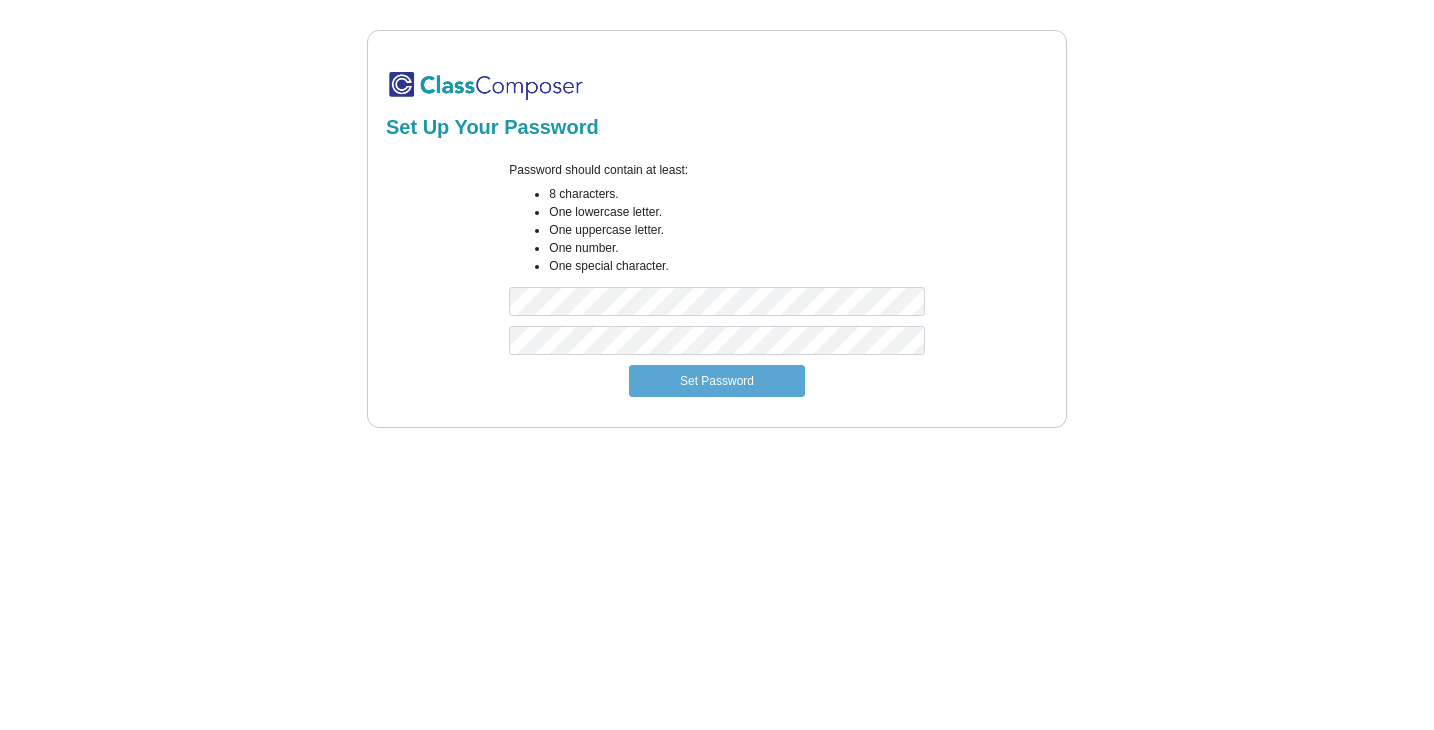 scroll, scrollTop: 0, scrollLeft: 0, axis: both 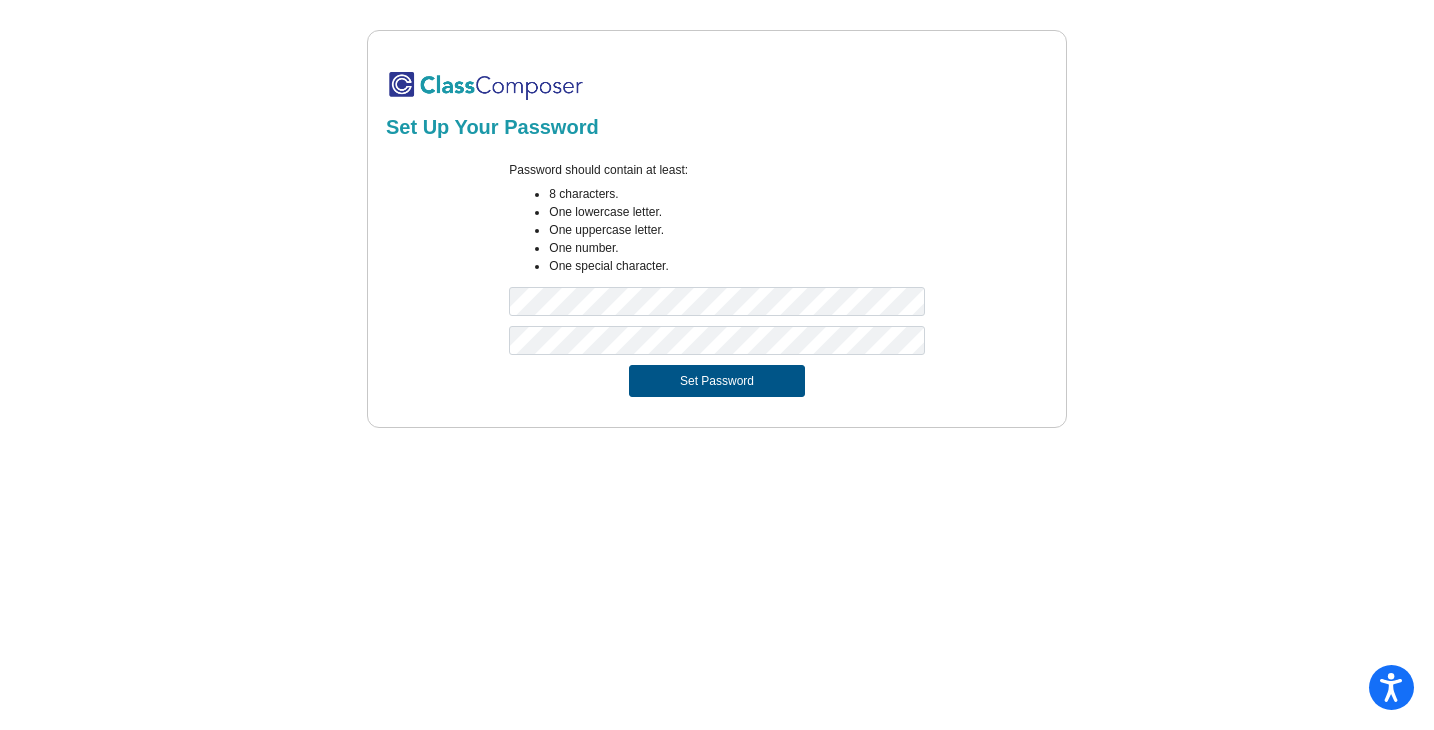 click on "Set Password" at bounding box center (717, 381) 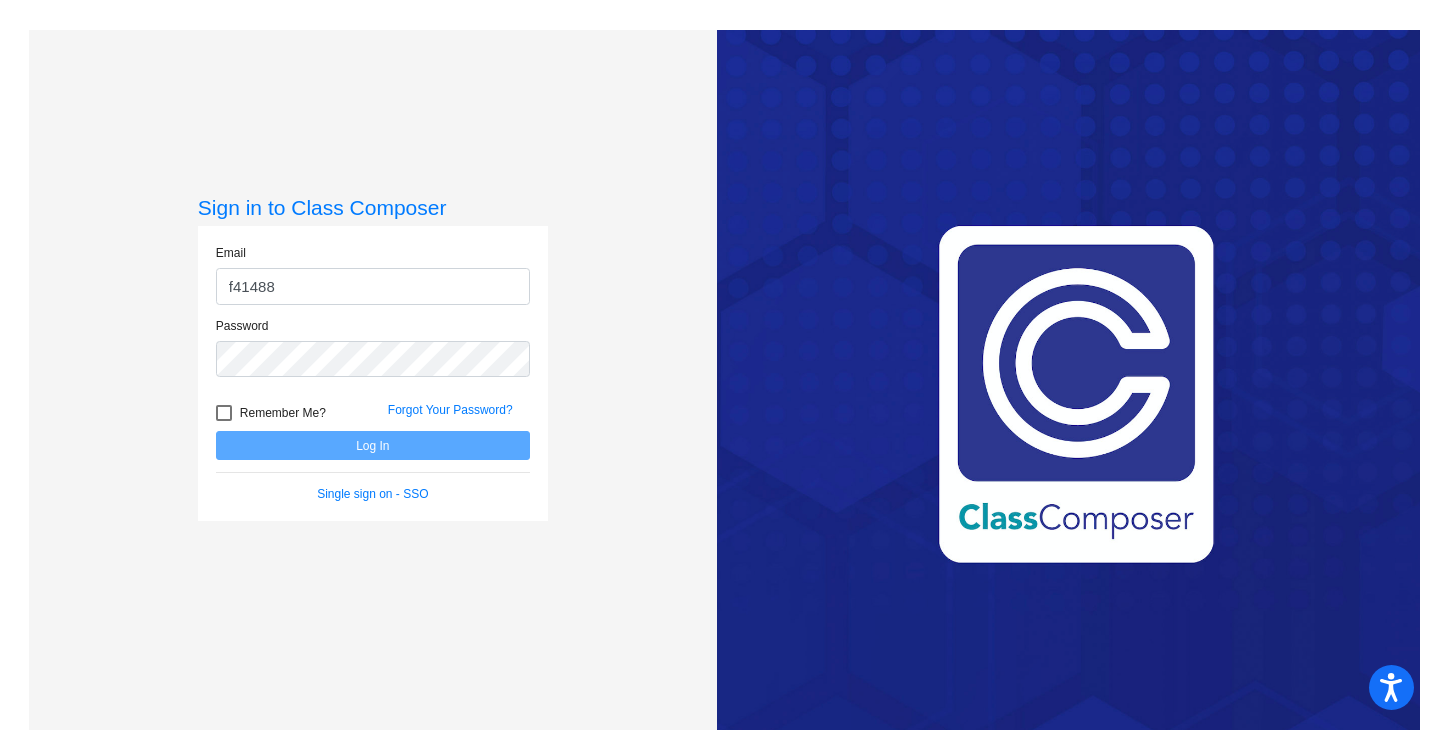 type on "[EMAIL_ADDRESS][DOMAIN_NAME]" 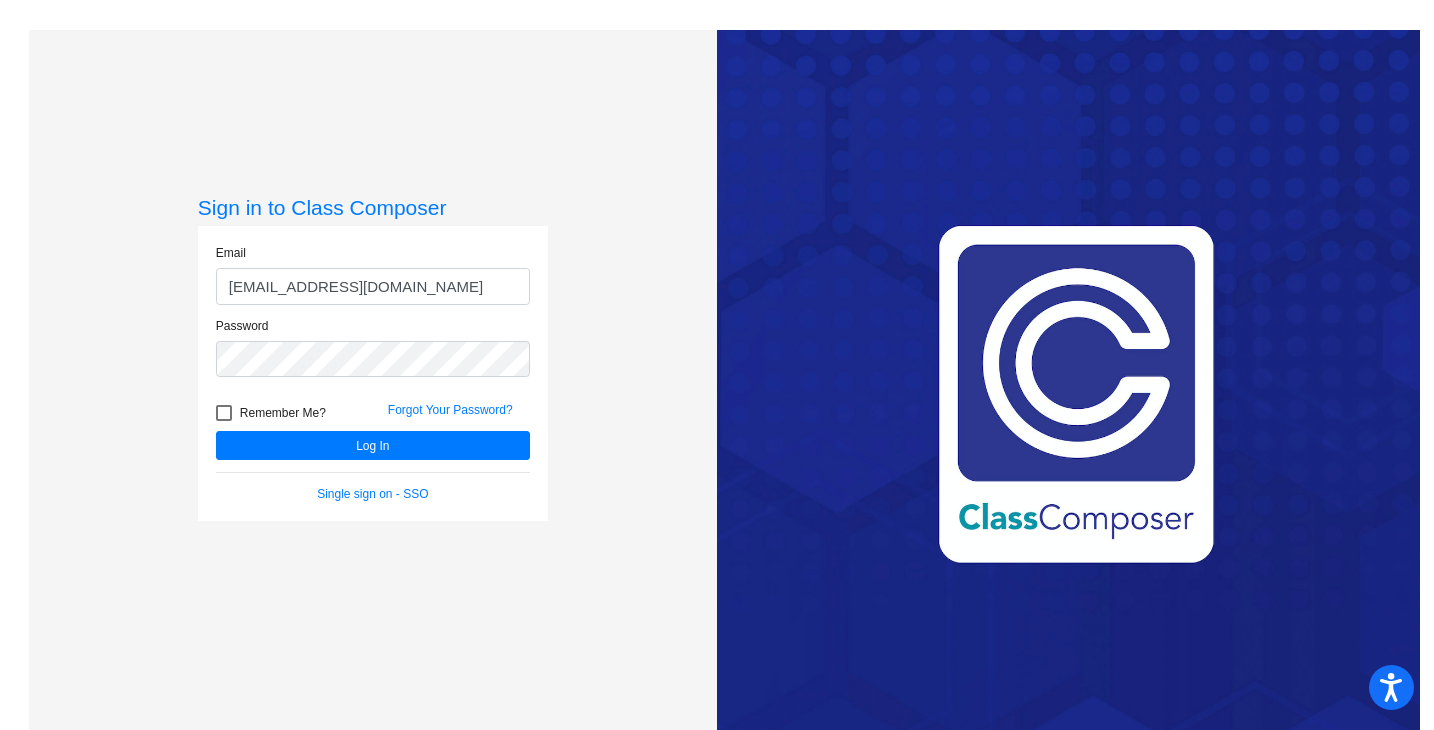 click on "Remember Me?" at bounding box center [283, 413] 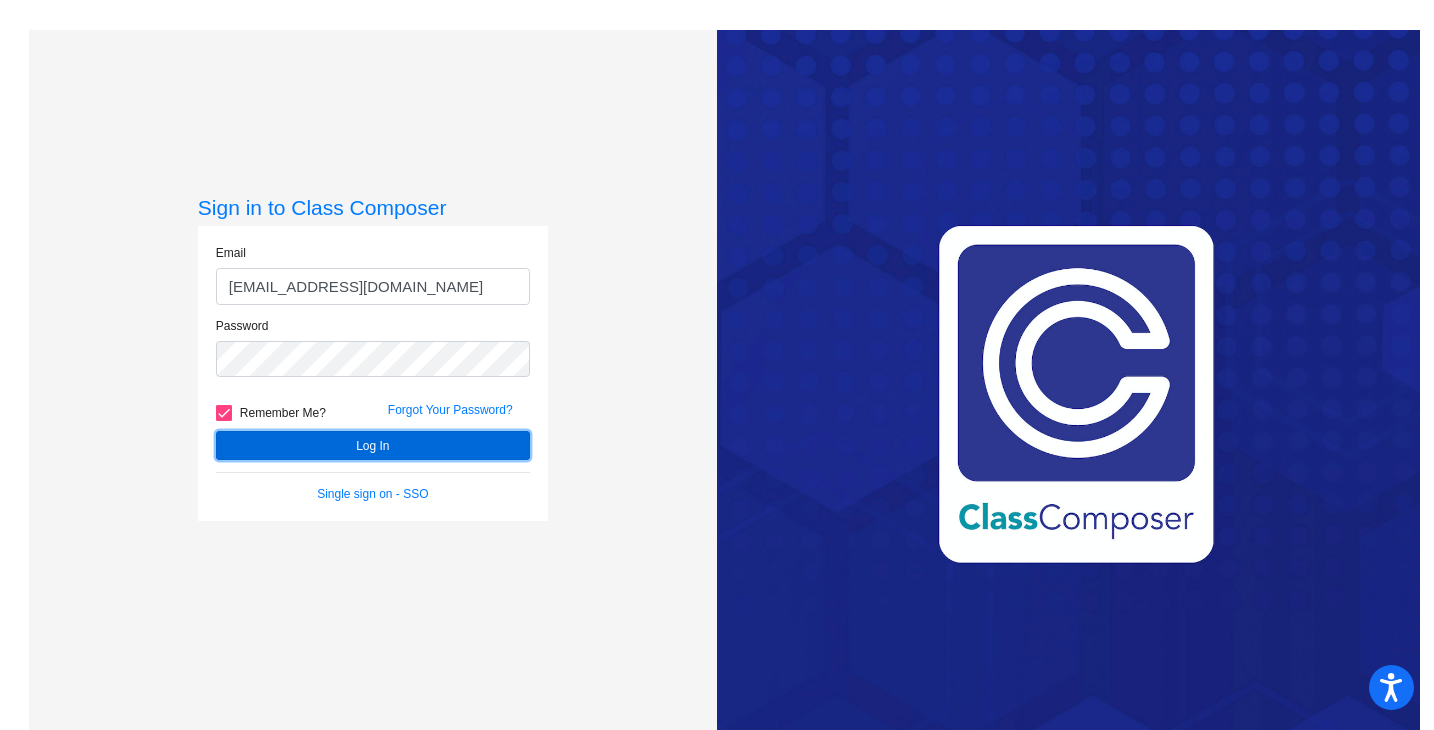 click on "Log In" 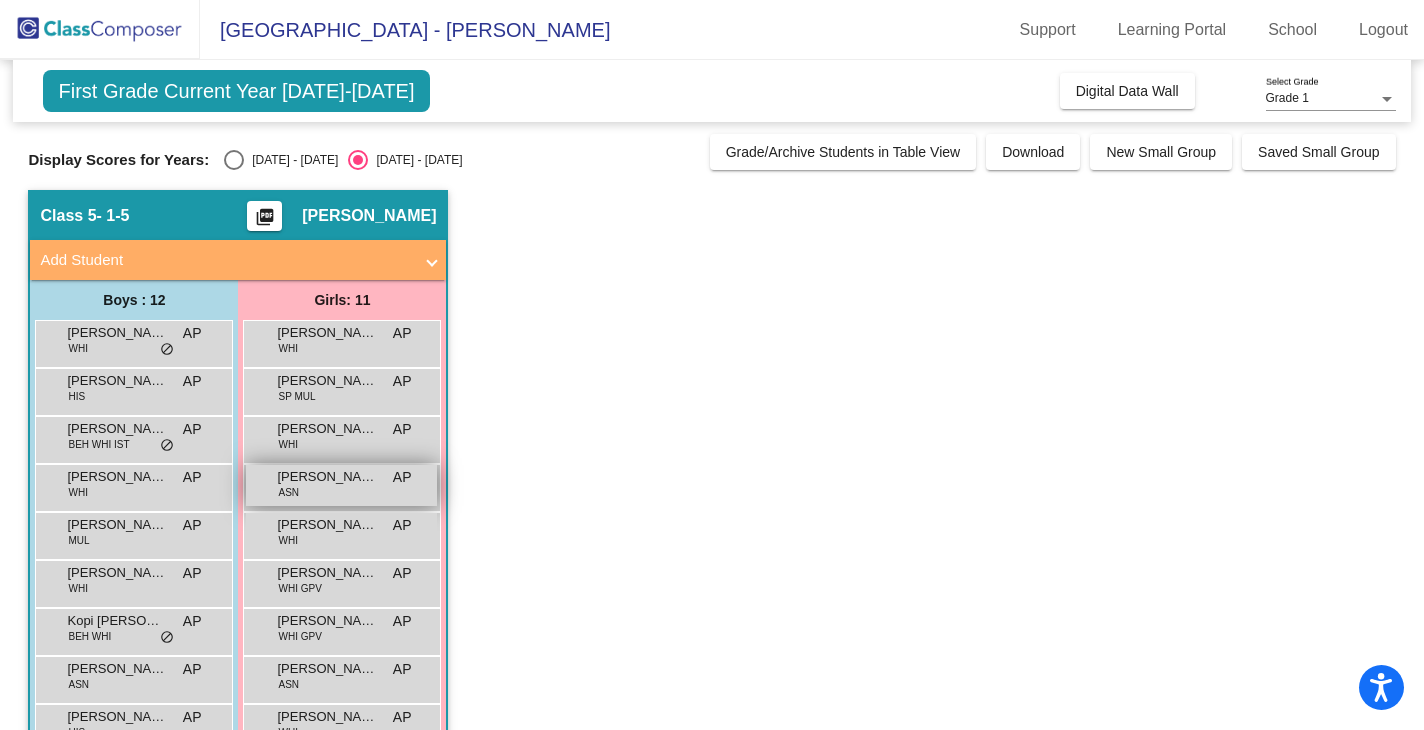 scroll, scrollTop: 198, scrollLeft: 0, axis: vertical 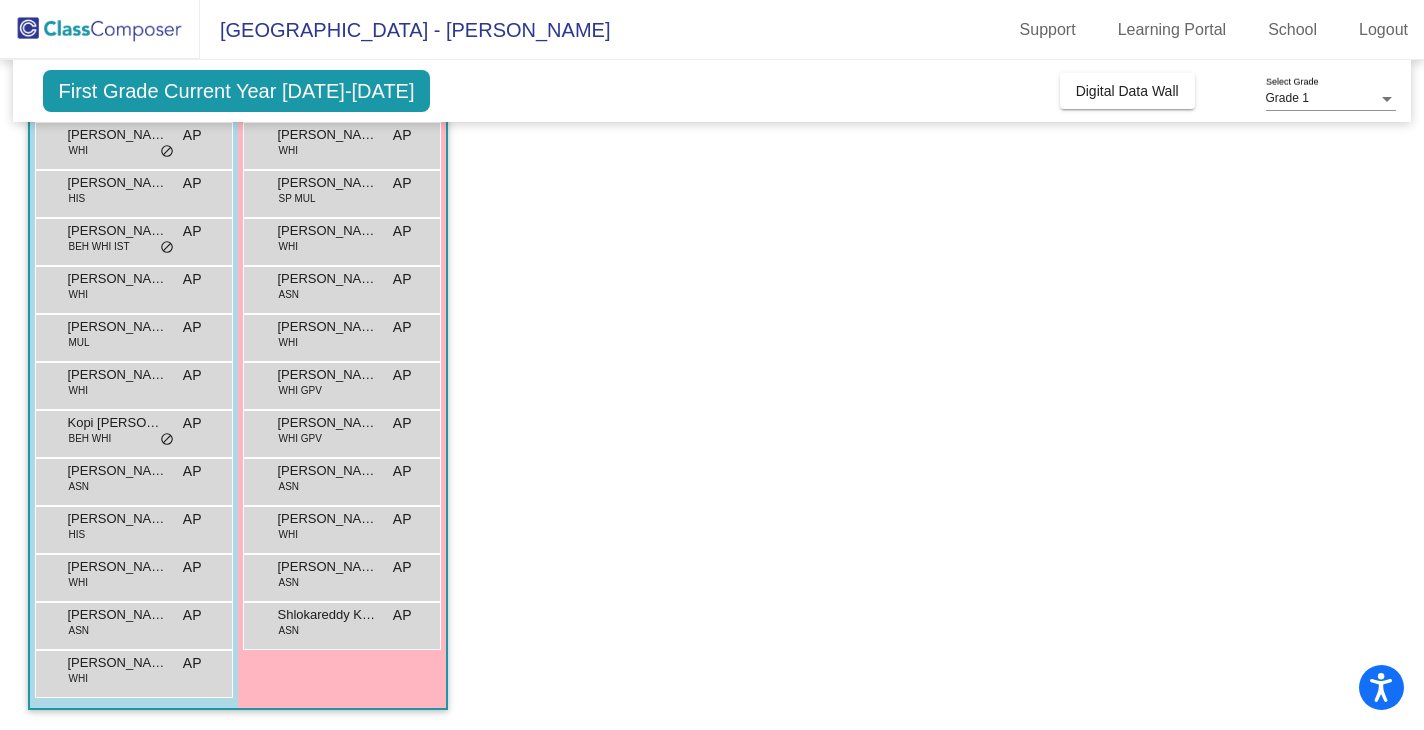click on "First Grade Current Year 2025-2026" 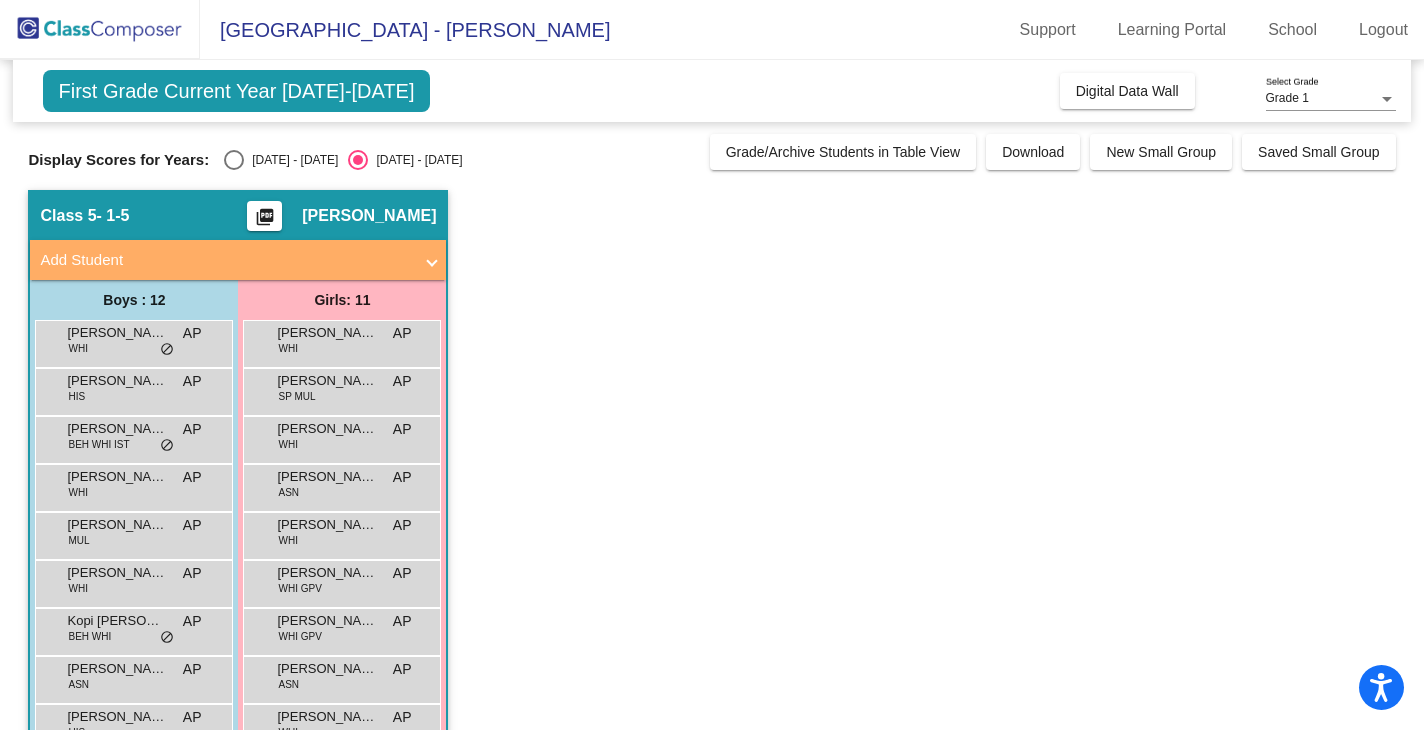 click at bounding box center [234, 160] 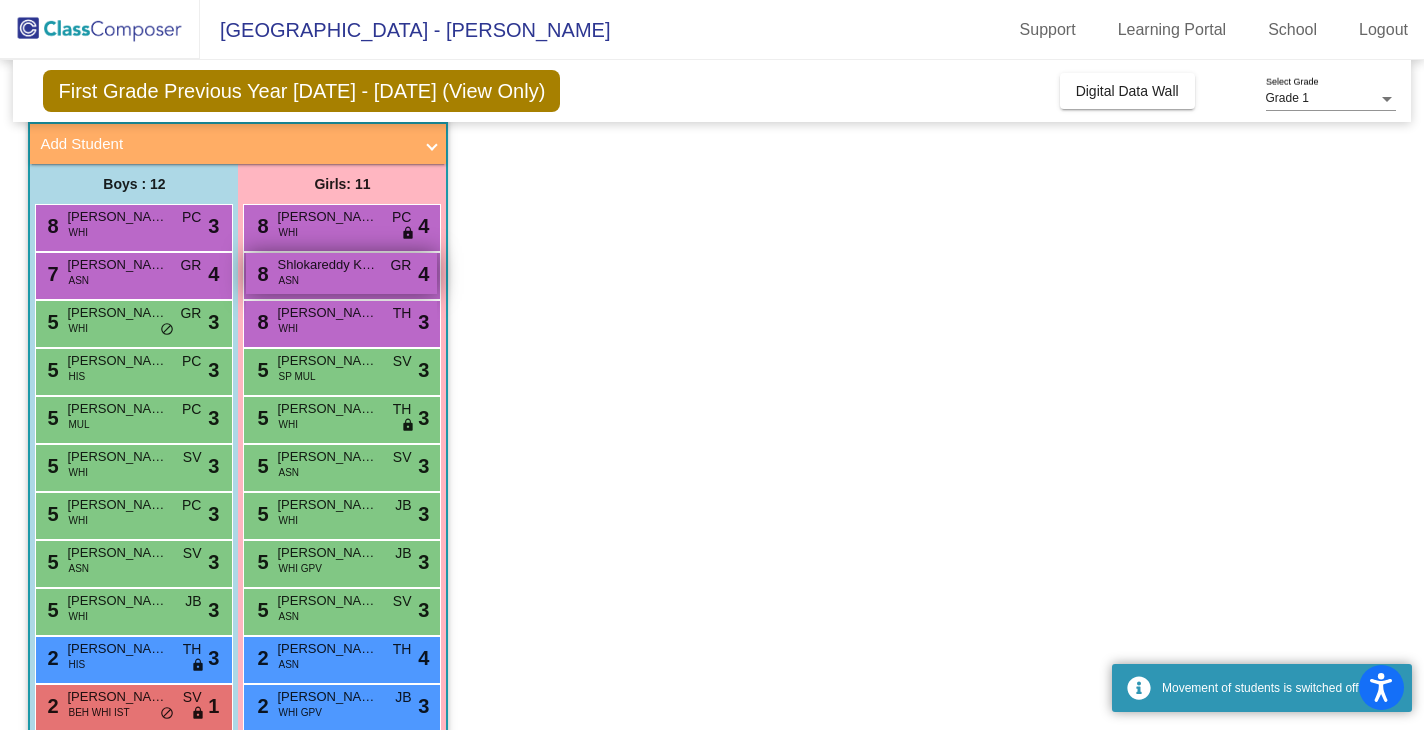 scroll, scrollTop: 145, scrollLeft: 0, axis: vertical 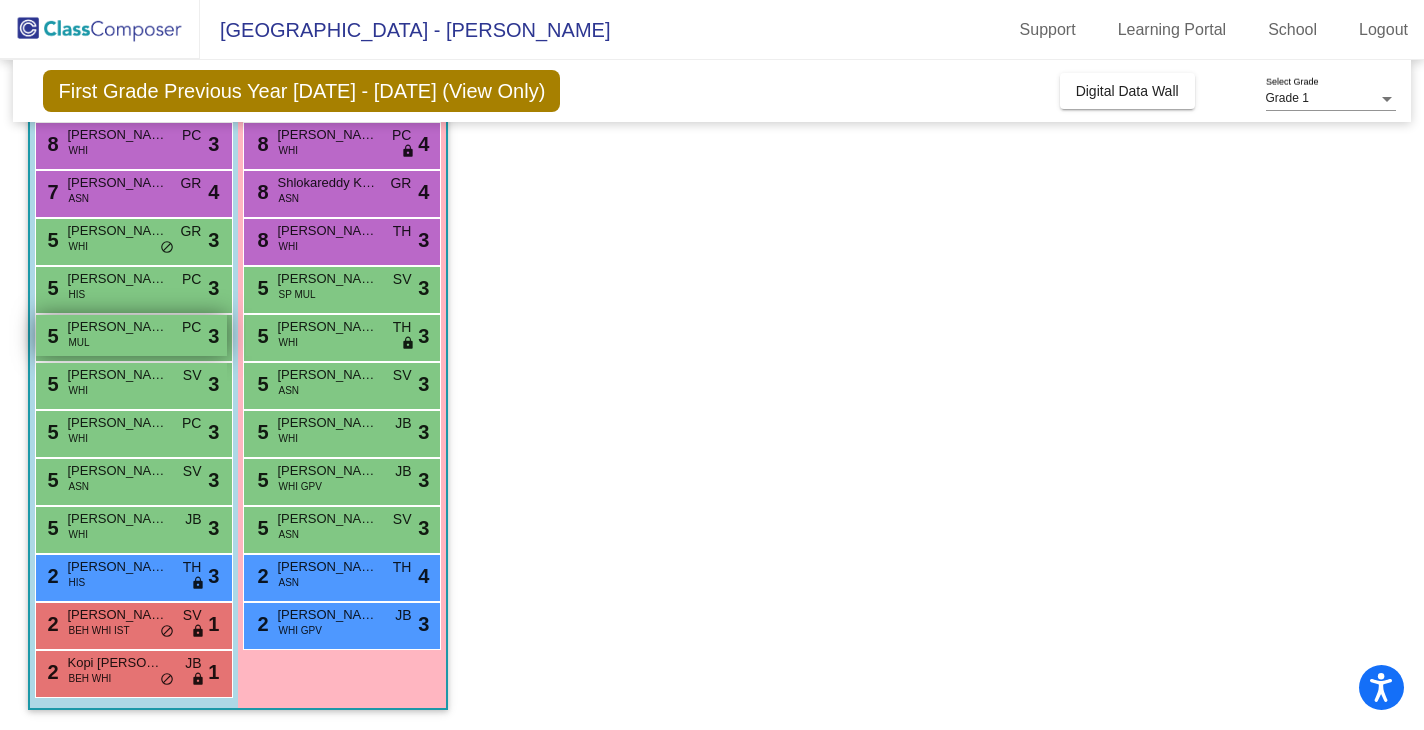 click on "James O'Grady" at bounding box center (117, 327) 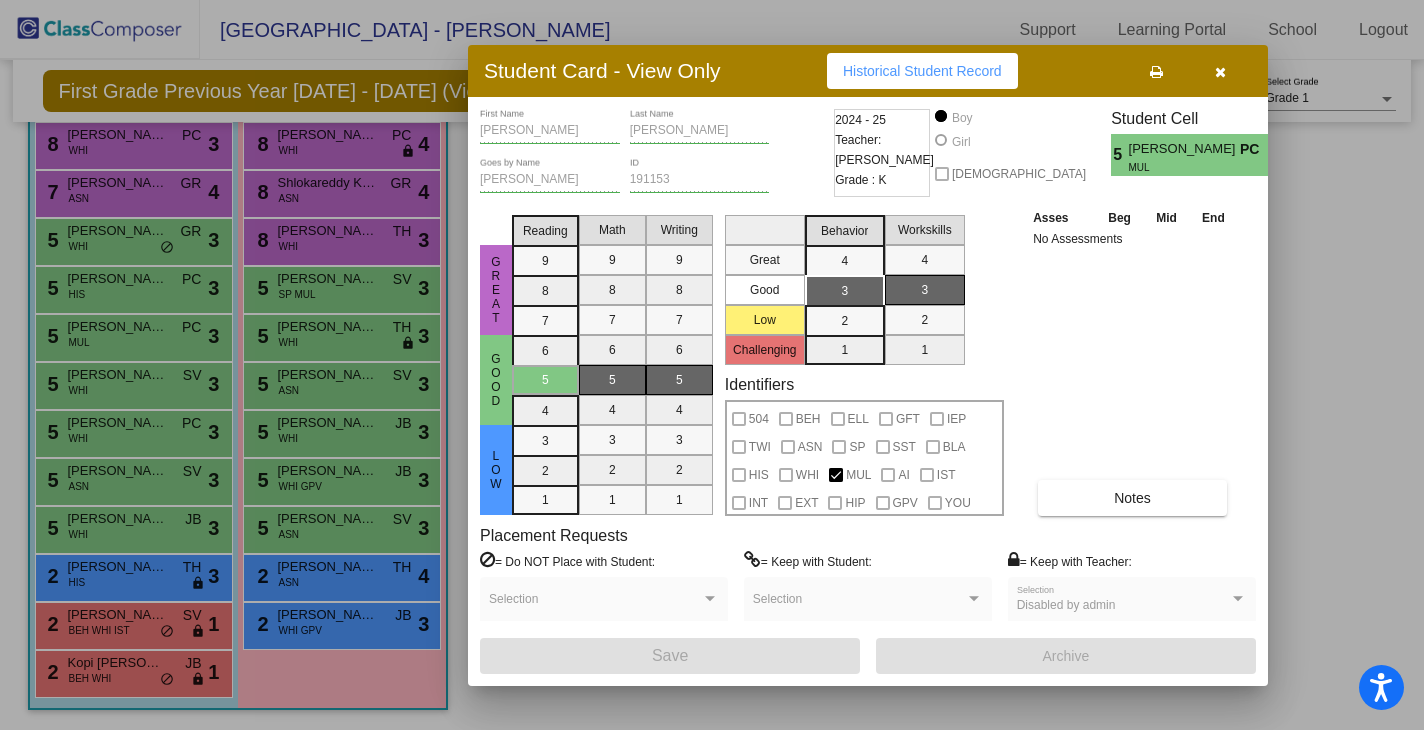 scroll, scrollTop: 0, scrollLeft: 0, axis: both 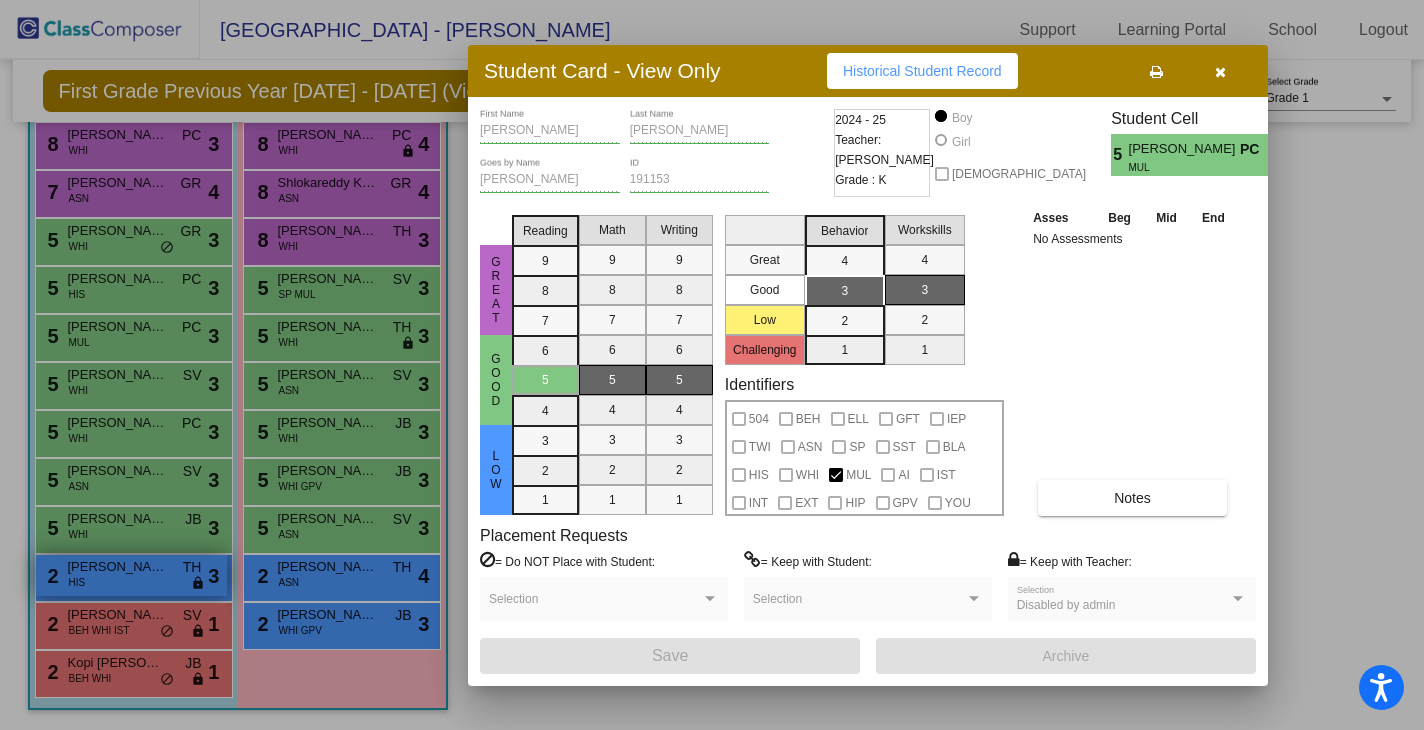 click at bounding box center [712, 365] 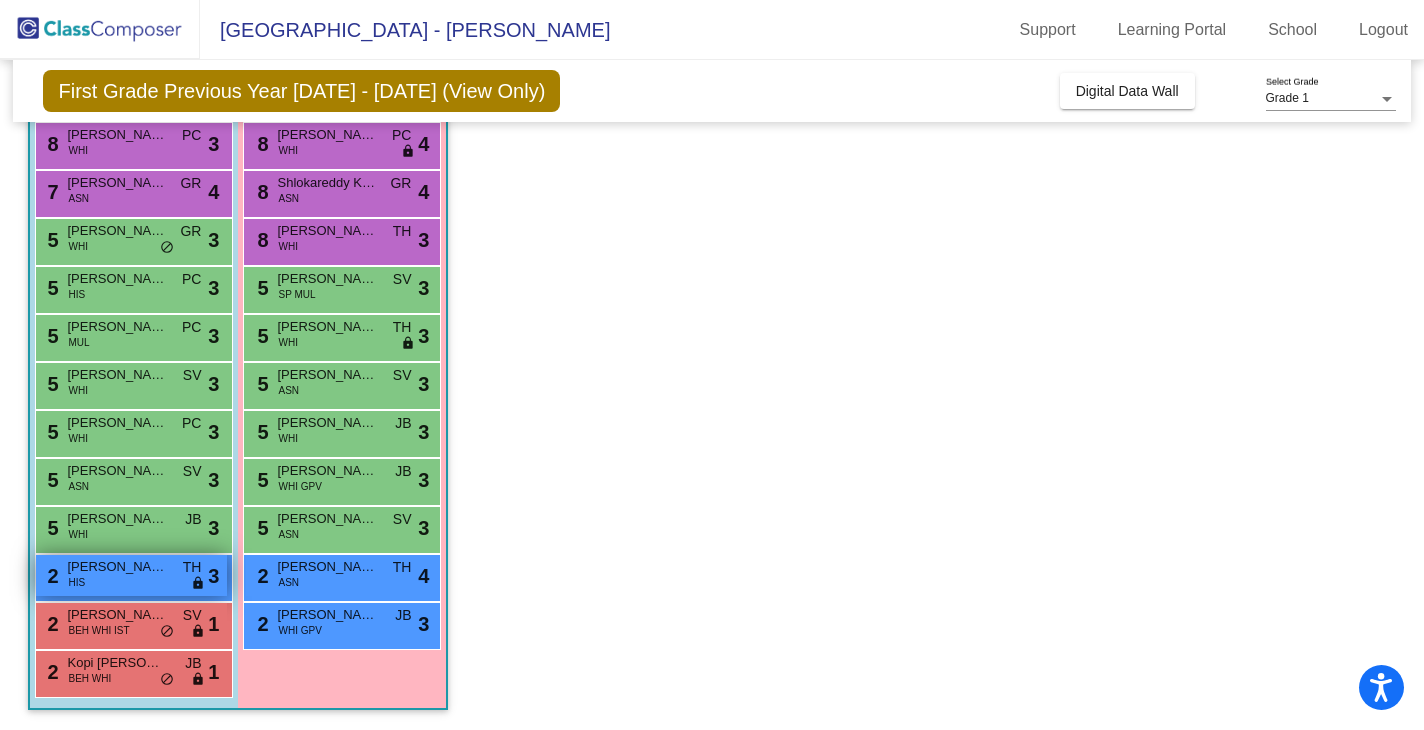 click on "2 Oliver Williams Corkery HIS TH lock do_not_disturb_alt 3" at bounding box center (131, 575) 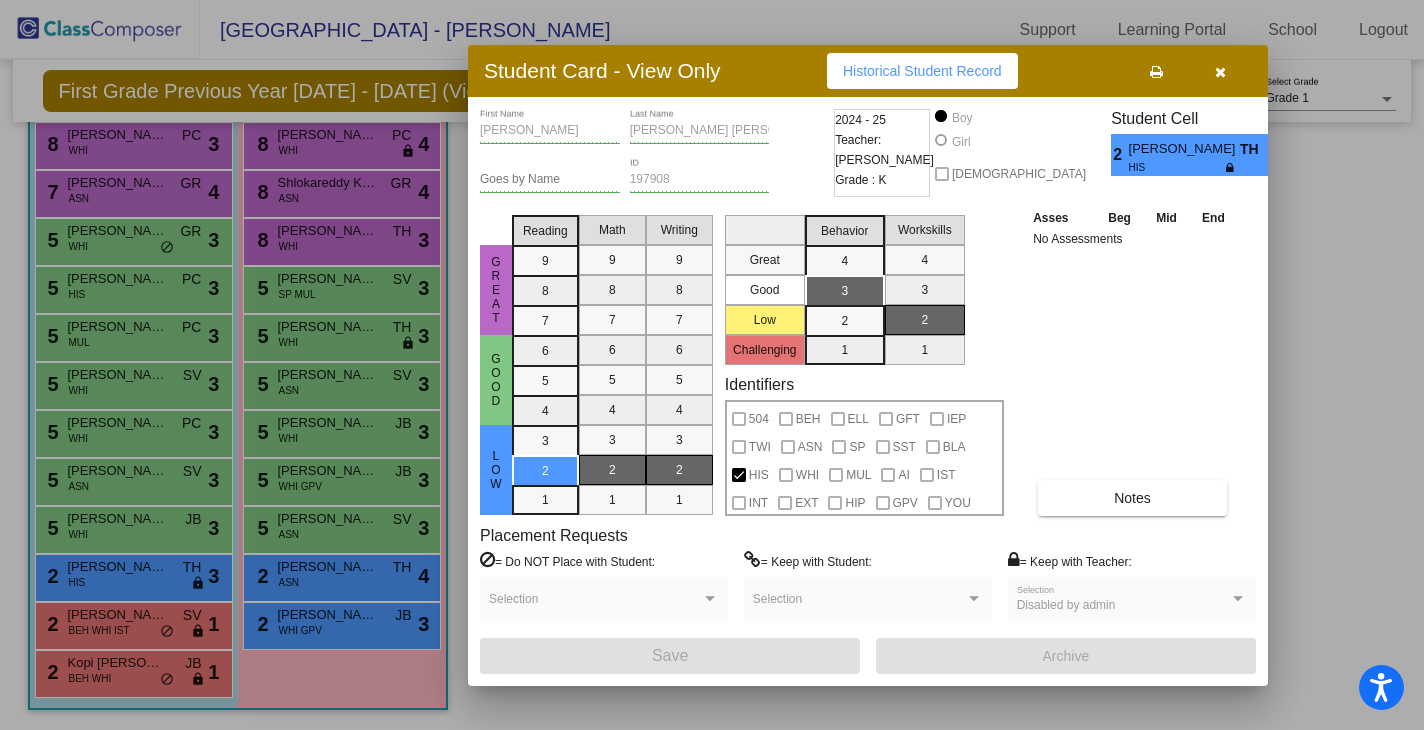 click at bounding box center [712, 365] 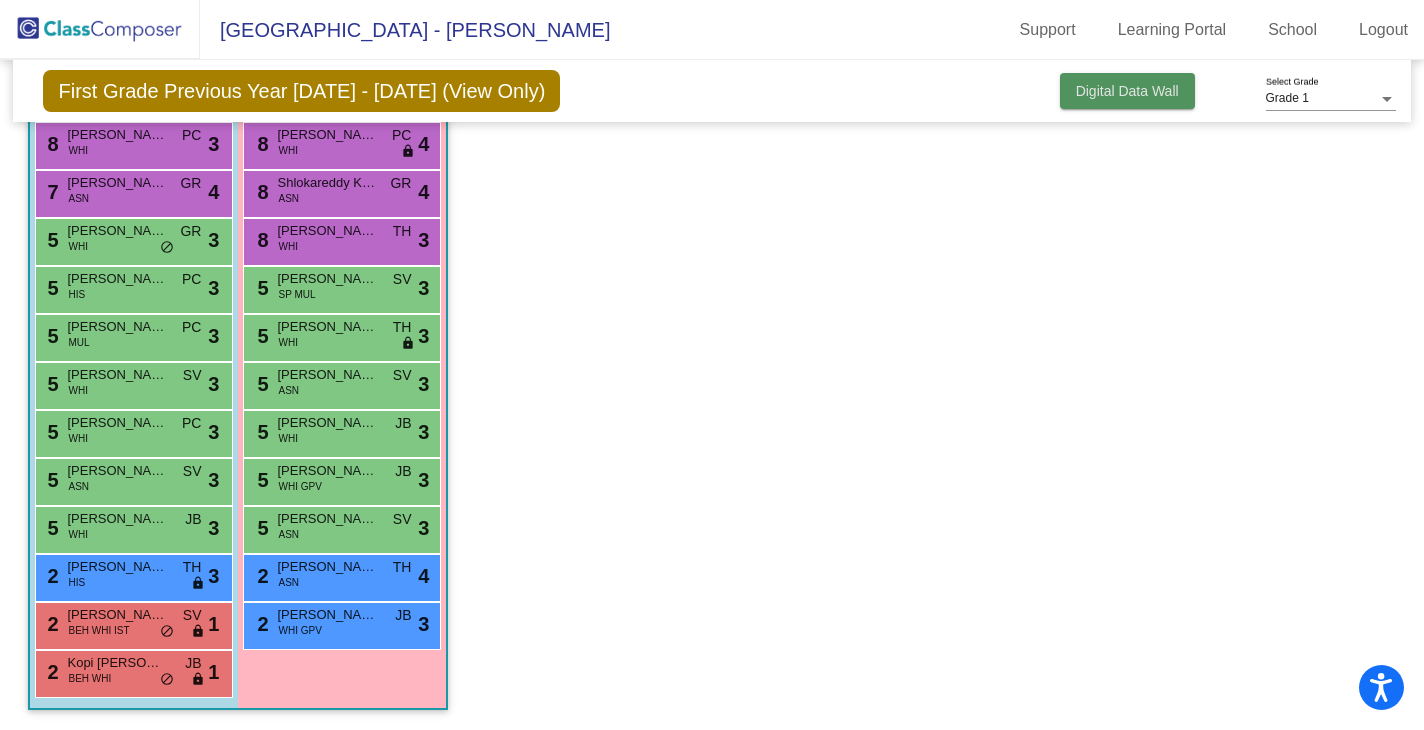 click on "Digital Data Wall" 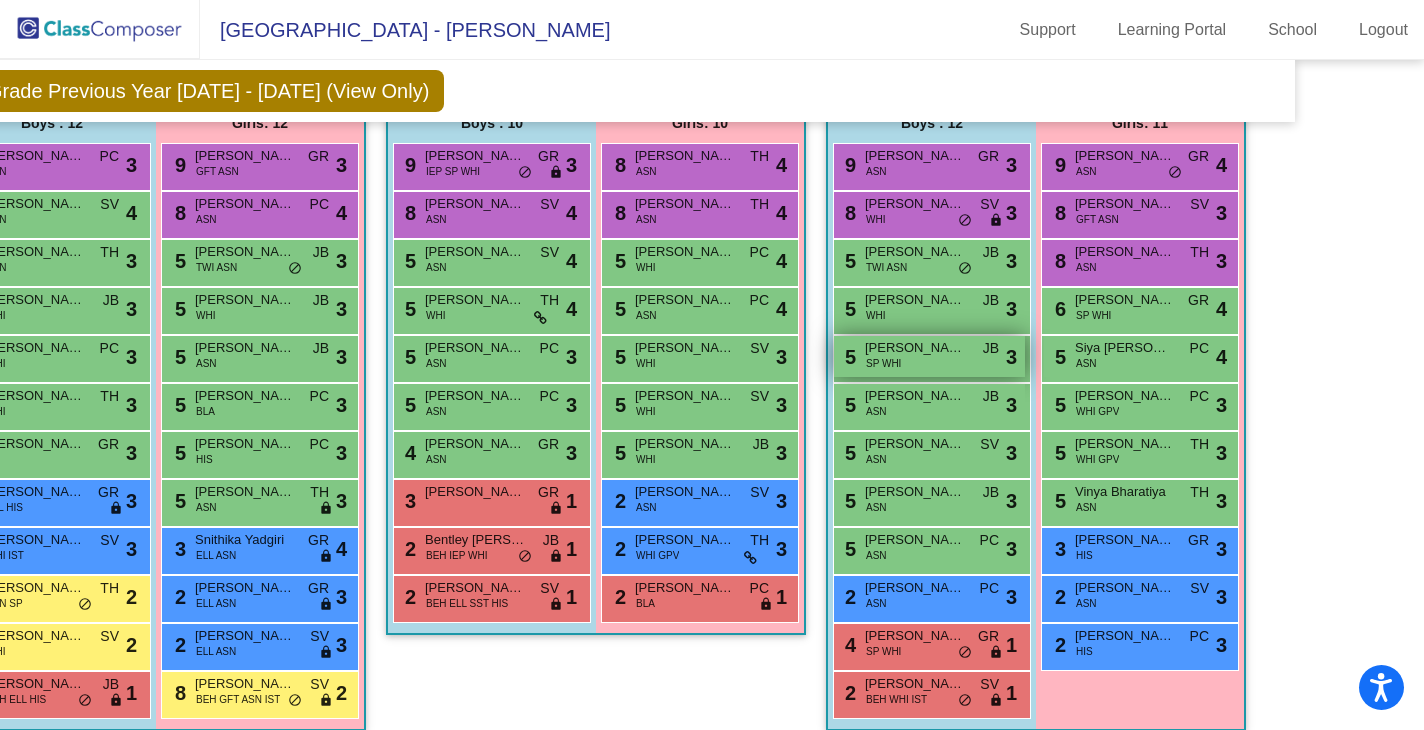 scroll, scrollTop: 544, scrollLeft: 0, axis: vertical 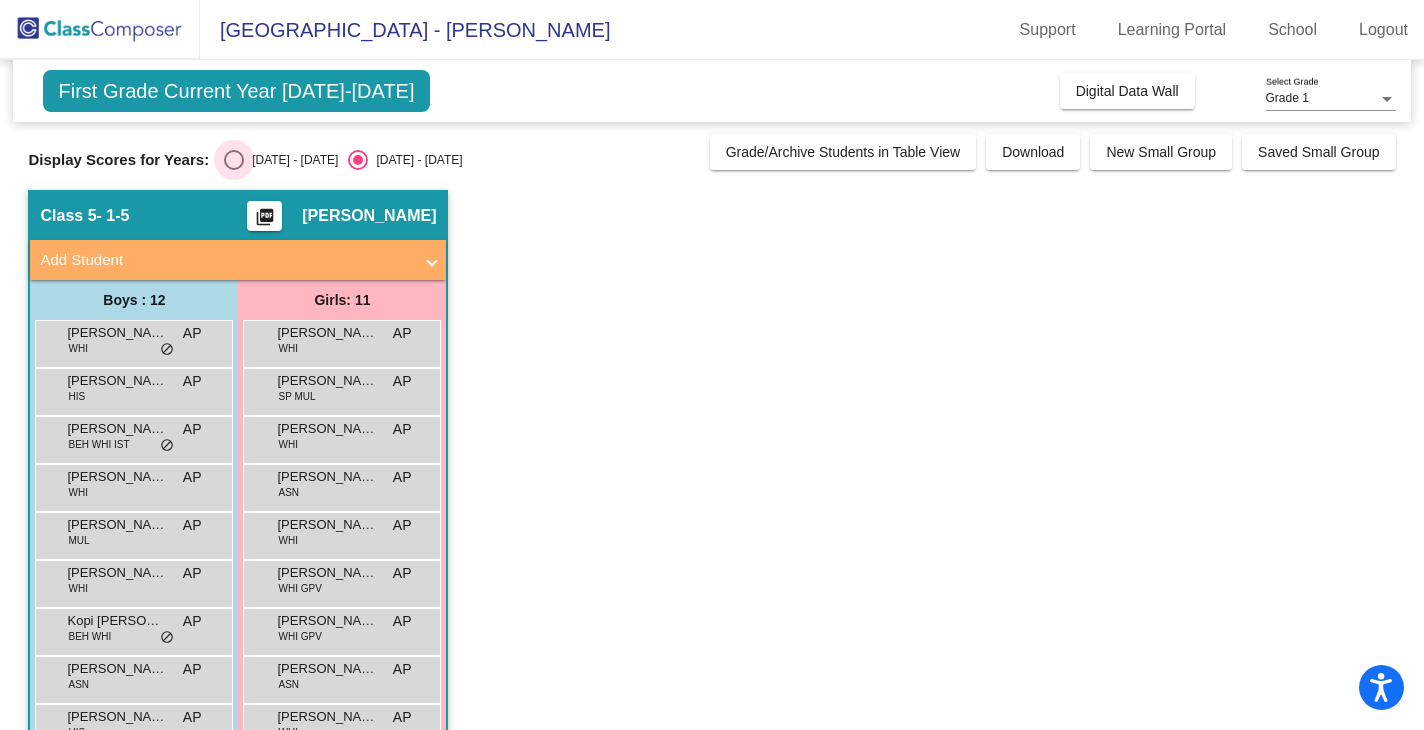click on "2024 - 2025" at bounding box center (291, 160) 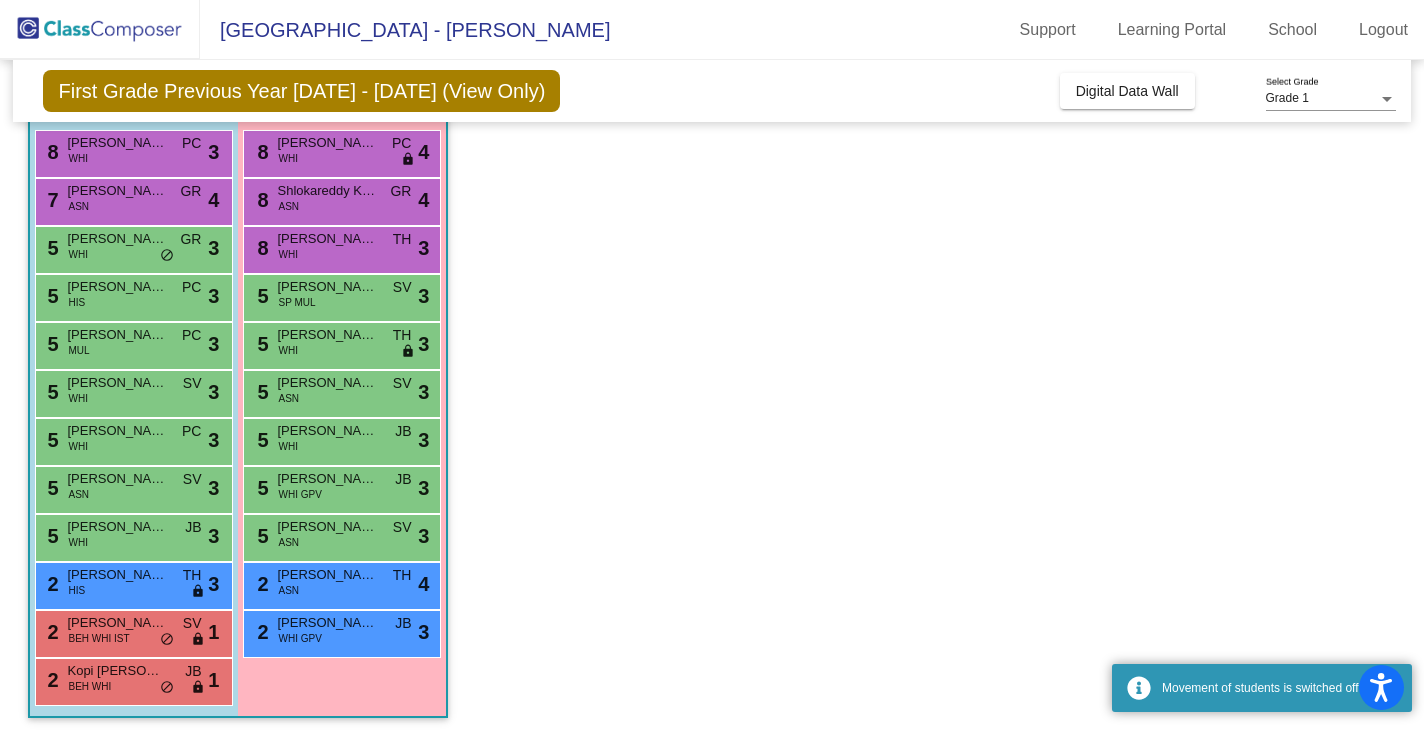 scroll, scrollTop: 194, scrollLeft: 0, axis: vertical 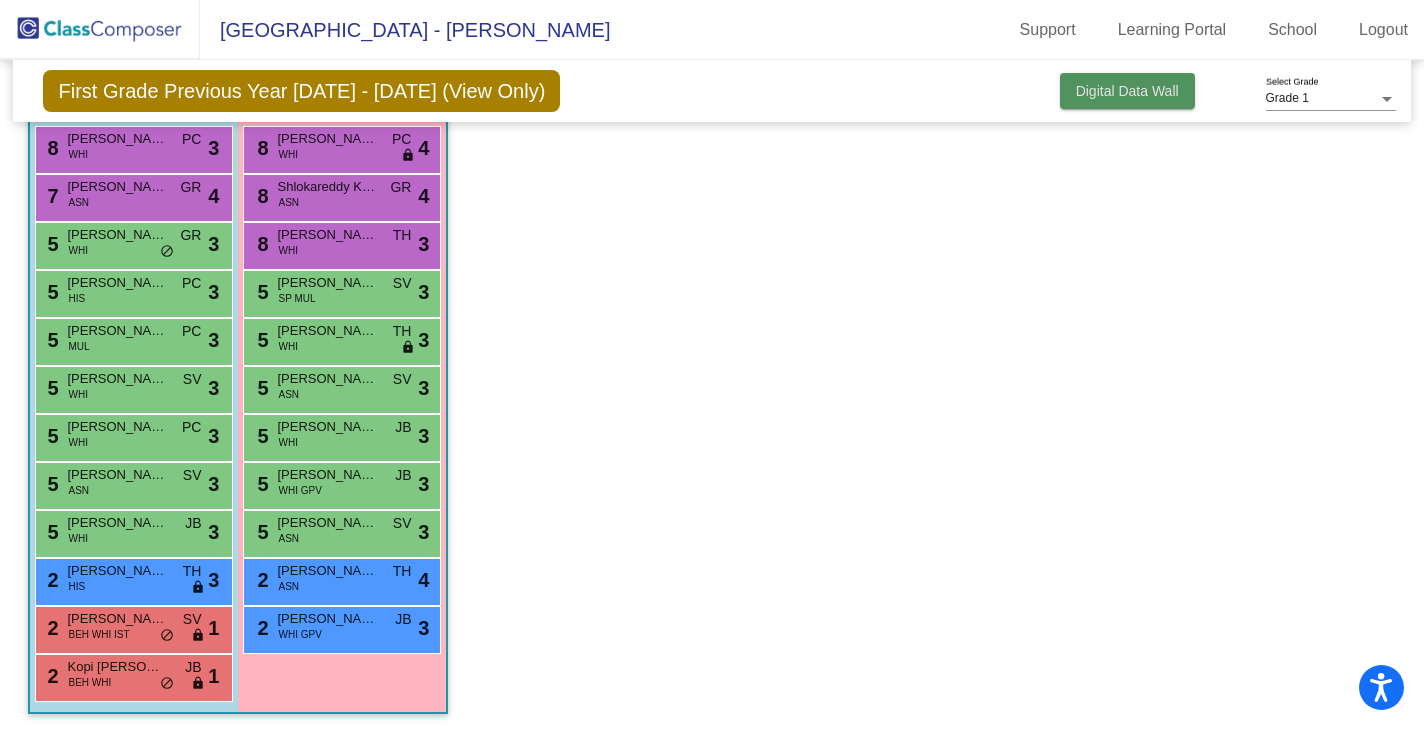 click on "Digital Data Wall" 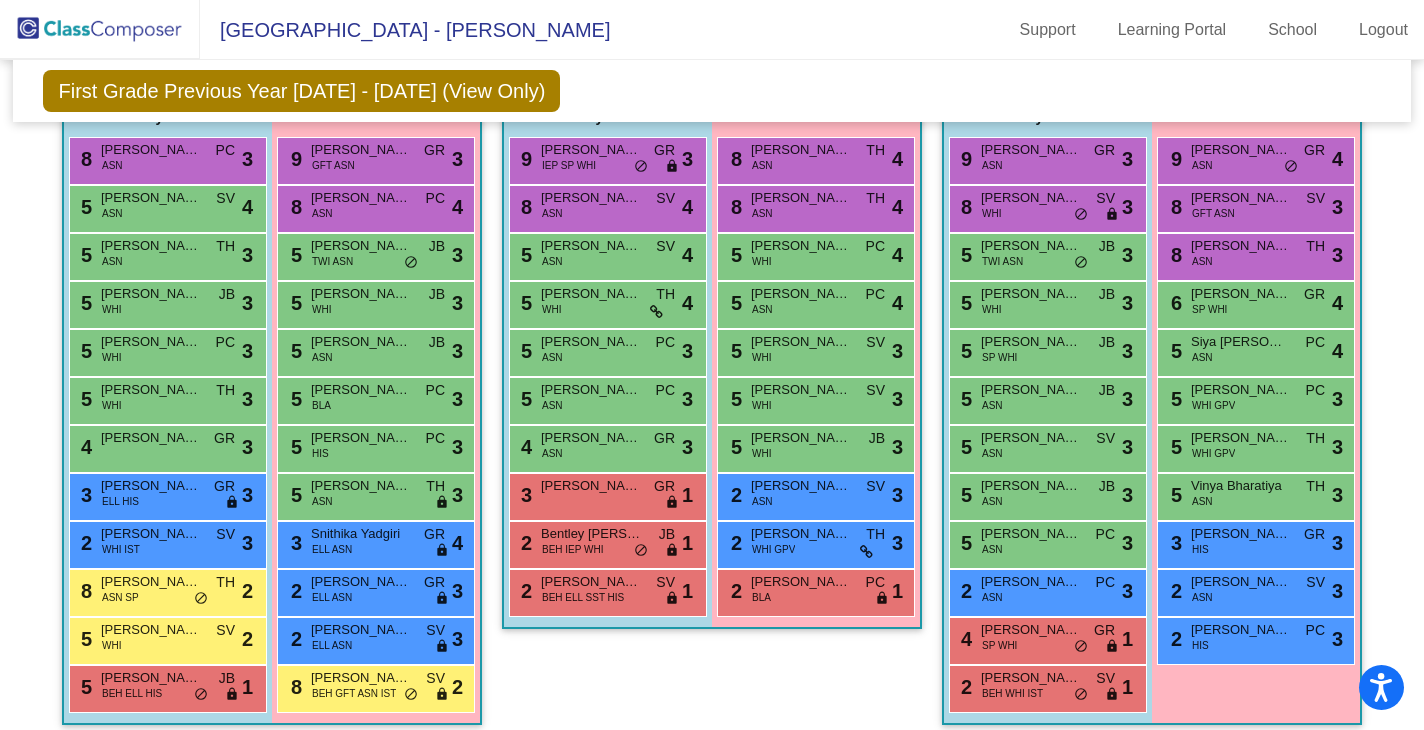 scroll, scrollTop: 555, scrollLeft: 0, axis: vertical 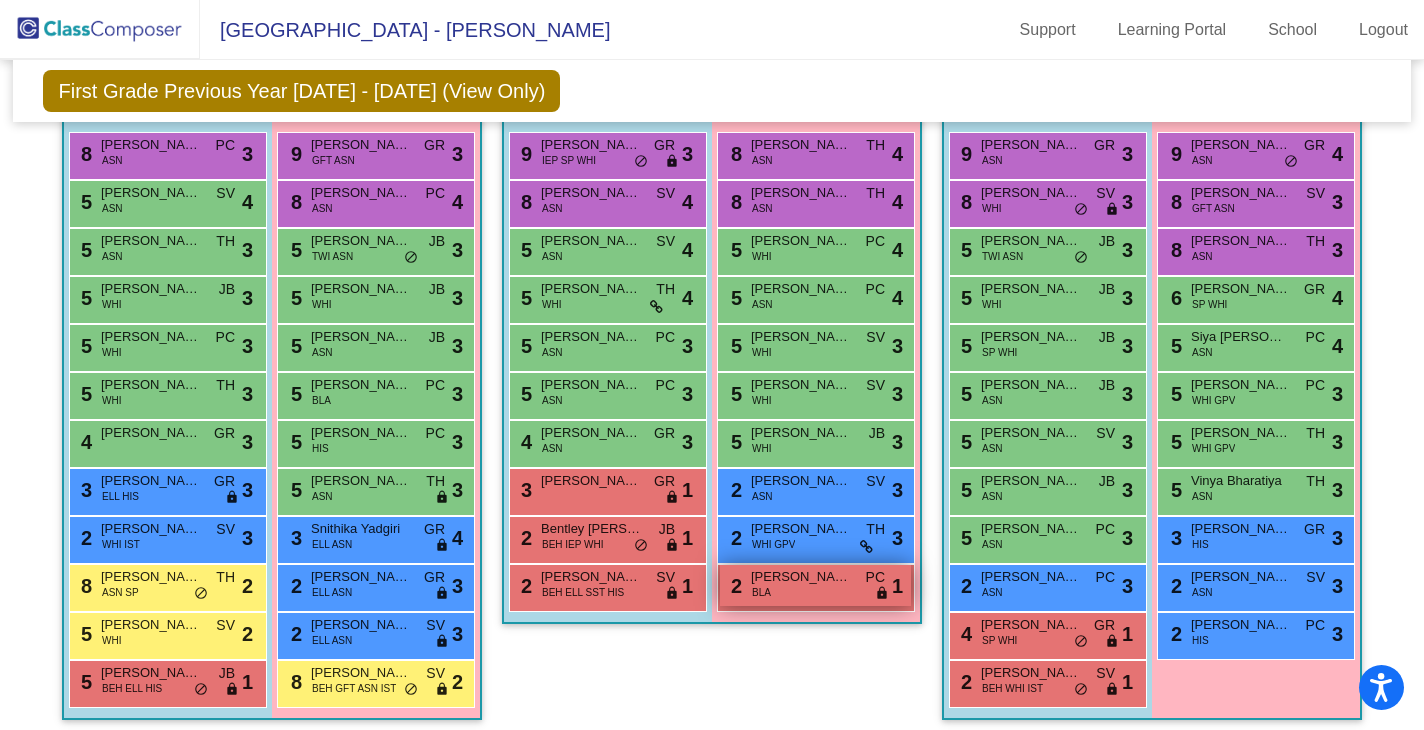 click on "Malyssah Staniclas" at bounding box center [801, 577] 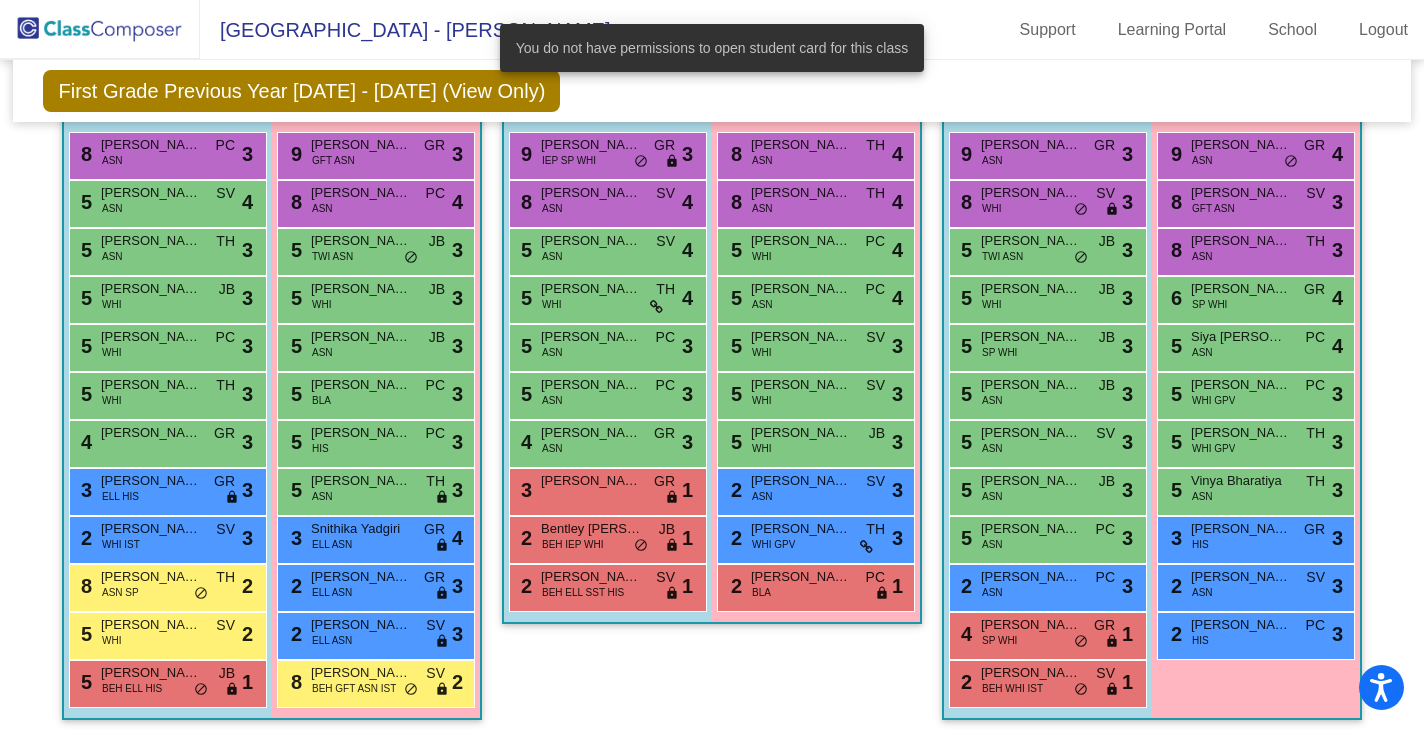 click on "Class 2   - 1-2  picture_as_pdf Sherri Coulon  Add Student  First Name Last Name Student Id  (Recommended)   Boy   Girl   Non Binary Add Close  Boys : 10  9 Hudson Tobias IEP SP WHI GR lock do_not_disturb_alt 3 8 Mohammad Zeeshan Mogalai ASN SV lock do_not_disturb_alt 4 5 Lavith Gone ASN SV lock do_not_disturb_alt 4 5 Owen Westbrook WHI TH lock do_not_disturb_alt 4 5 Abhyant Sonawane ASN PC lock do_not_disturb_alt 3 5 Siddhik Kaushik ASN PC lock do_not_disturb_alt 3 4 Jacob Malil ASN GR lock do_not_disturb_alt 3 3 Bricen Michaels GR lock do_not_disturb_alt 1 2 Bentley Clower BEH IEP WHI JB lock do_not_disturb_alt 1 2 Dylan Ruiz Quintanilla BEH ELL SST HIS SV lock do_not_disturb_alt 1 Girls: 10 8 Mahira Sayyad ASN TH lock do_not_disturb_alt 4 8 Tanvi Jai Prakash ASN TH lock do_not_disturb_alt 4 5 Alexandra Soustin WHI PC lock do_not_disturb_alt 4 5 Ameya Sandeep ASN PC lock do_not_disturb_alt 4 5 Amelia Smithwick WHI SV lock do_not_disturb_alt 3 5 Harper McGuigan WHI SV lock do_not_disturb_alt 3 5 WHI JB 3" 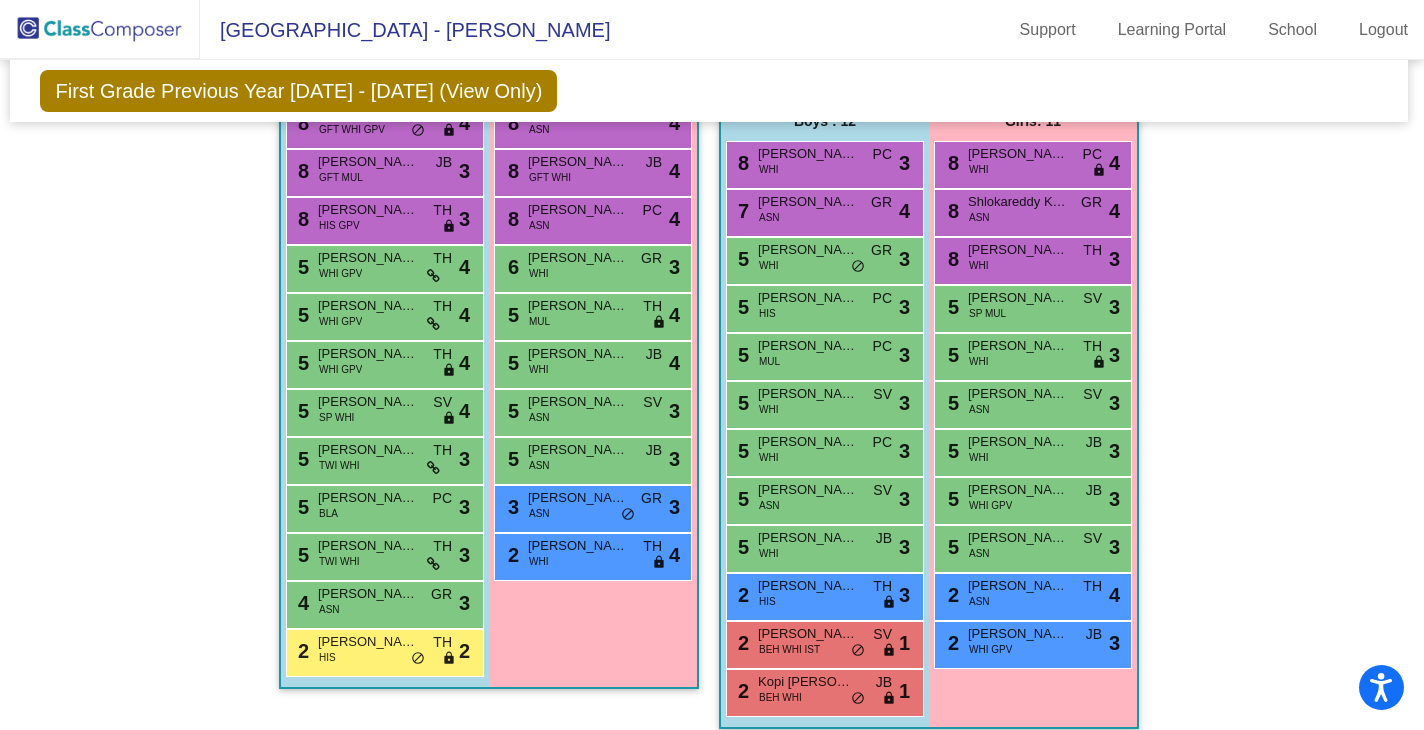 scroll, scrollTop: 1312, scrollLeft: 3, axis: both 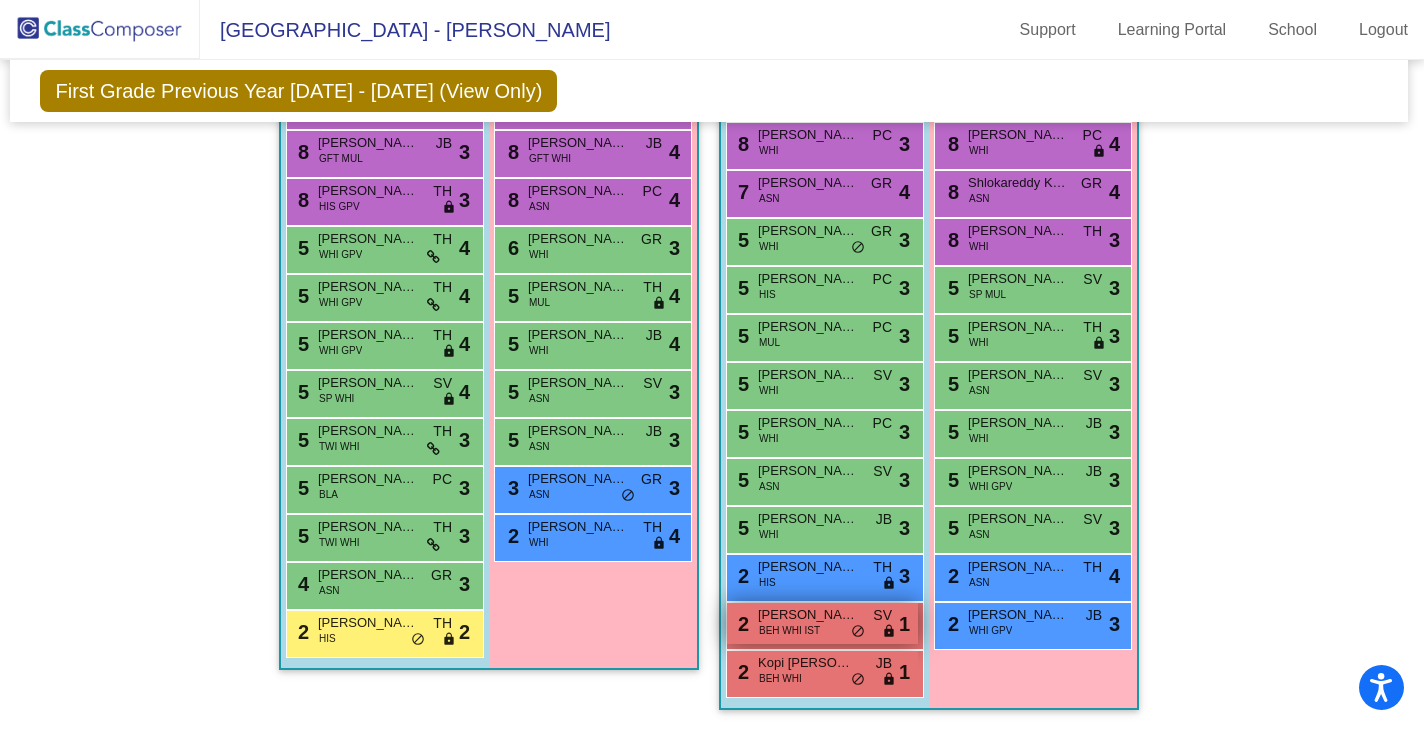 click on "BEH WHI IST" at bounding box center (789, 630) 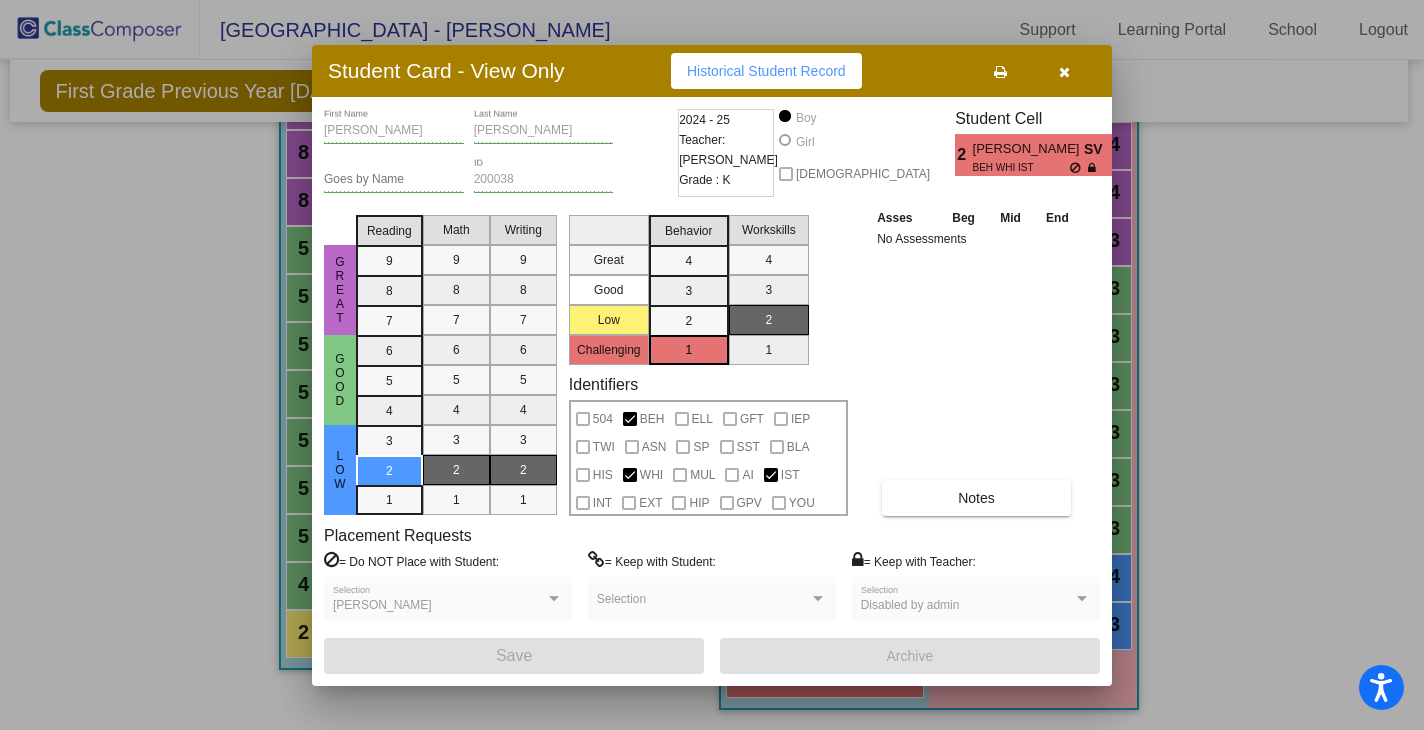 click on "Asses Beg Mid End No Assessments  Notes" at bounding box center [977, 361] 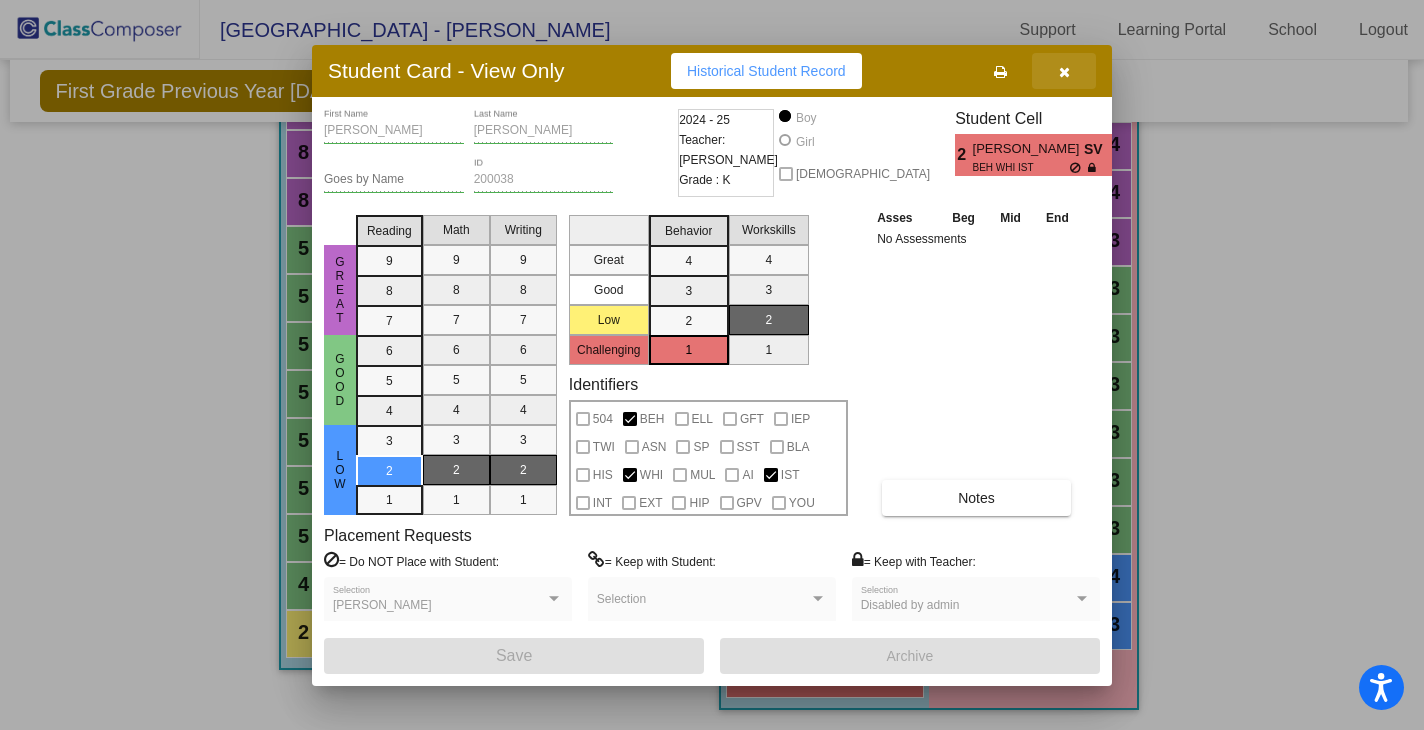 click at bounding box center [1064, 72] 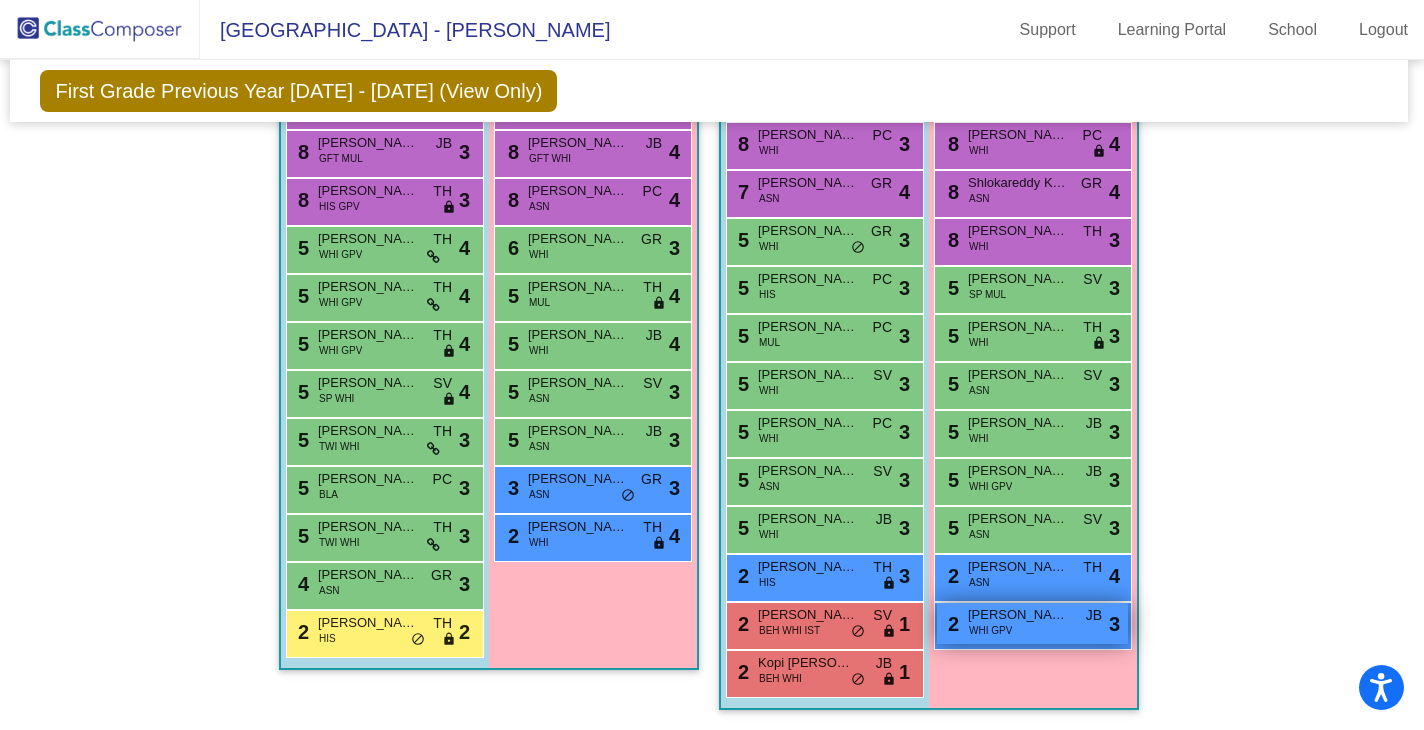 click on "Madison Johnson" at bounding box center [1018, 615] 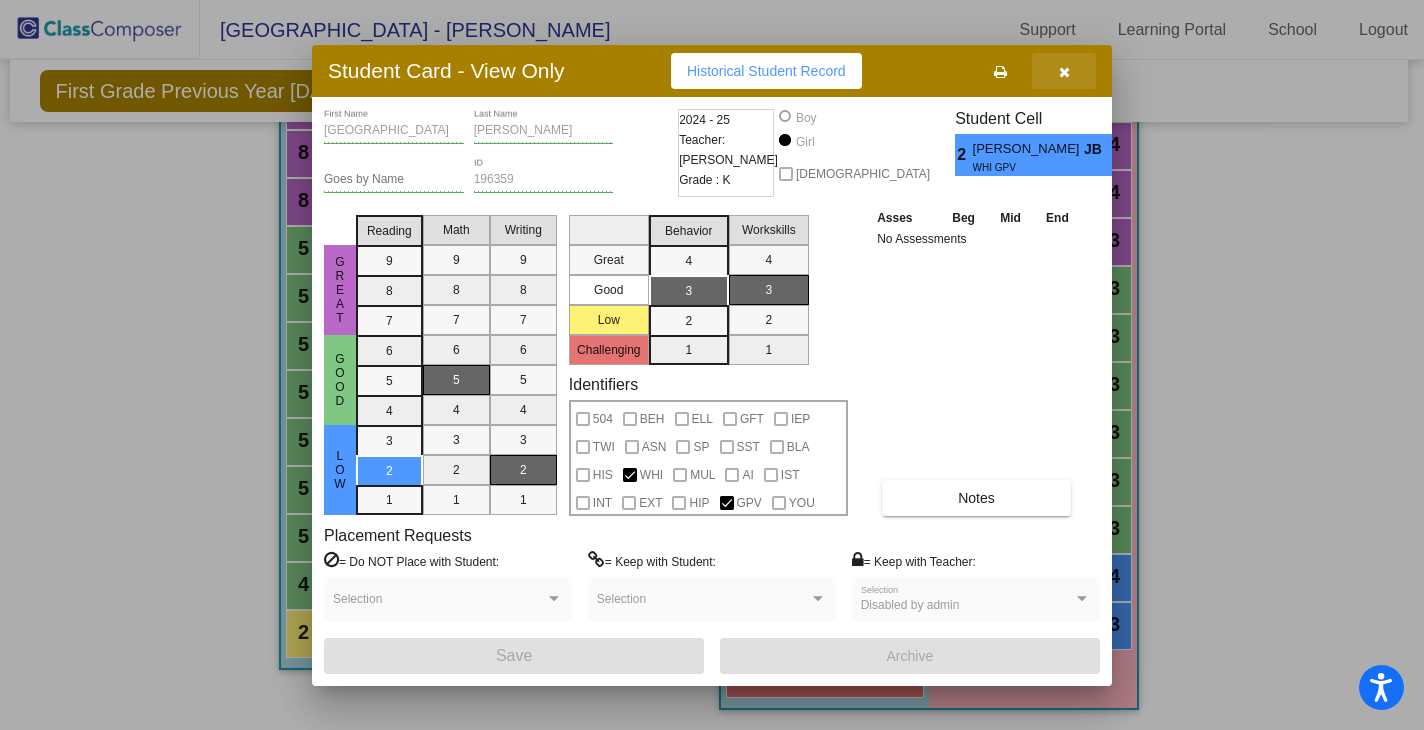 click at bounding box center (1064, 71) 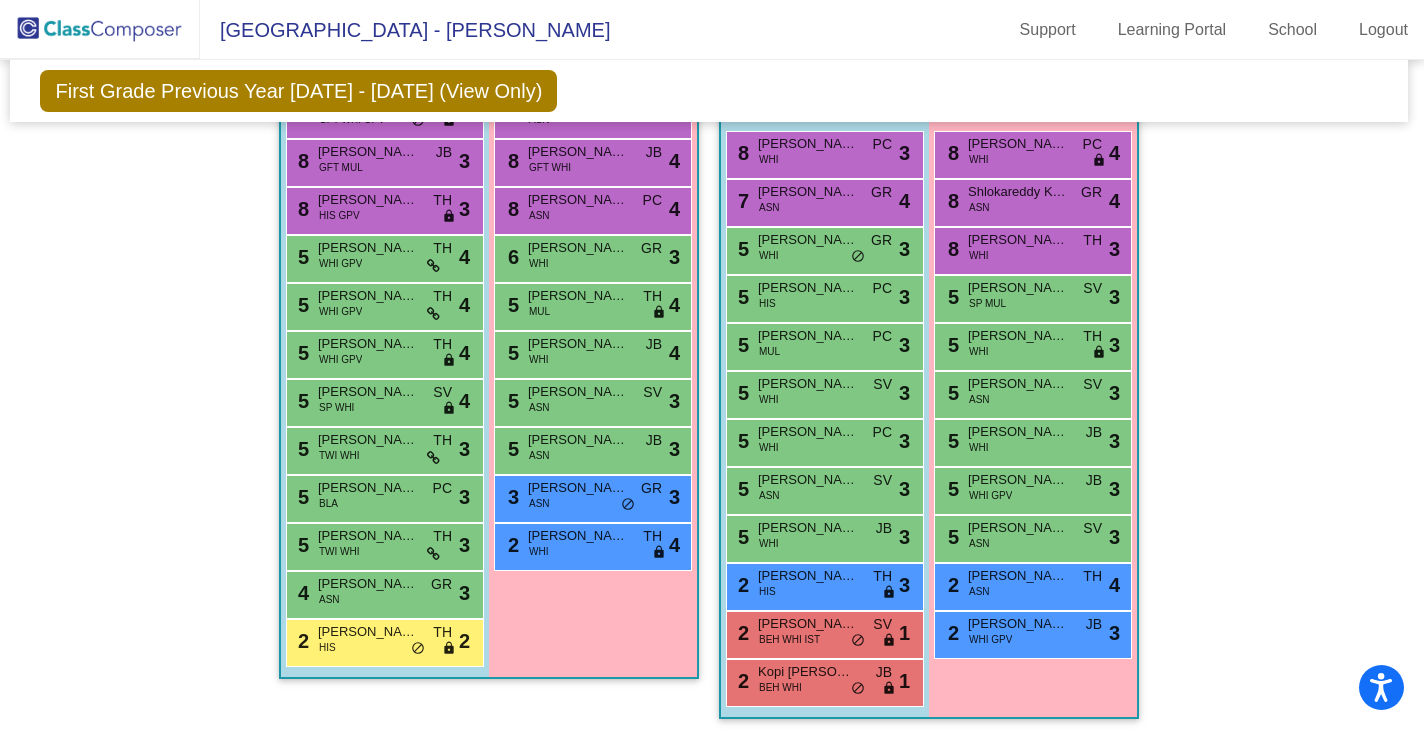 scroll, scrollTop: 1290, scrollLeft: 3, axis: both 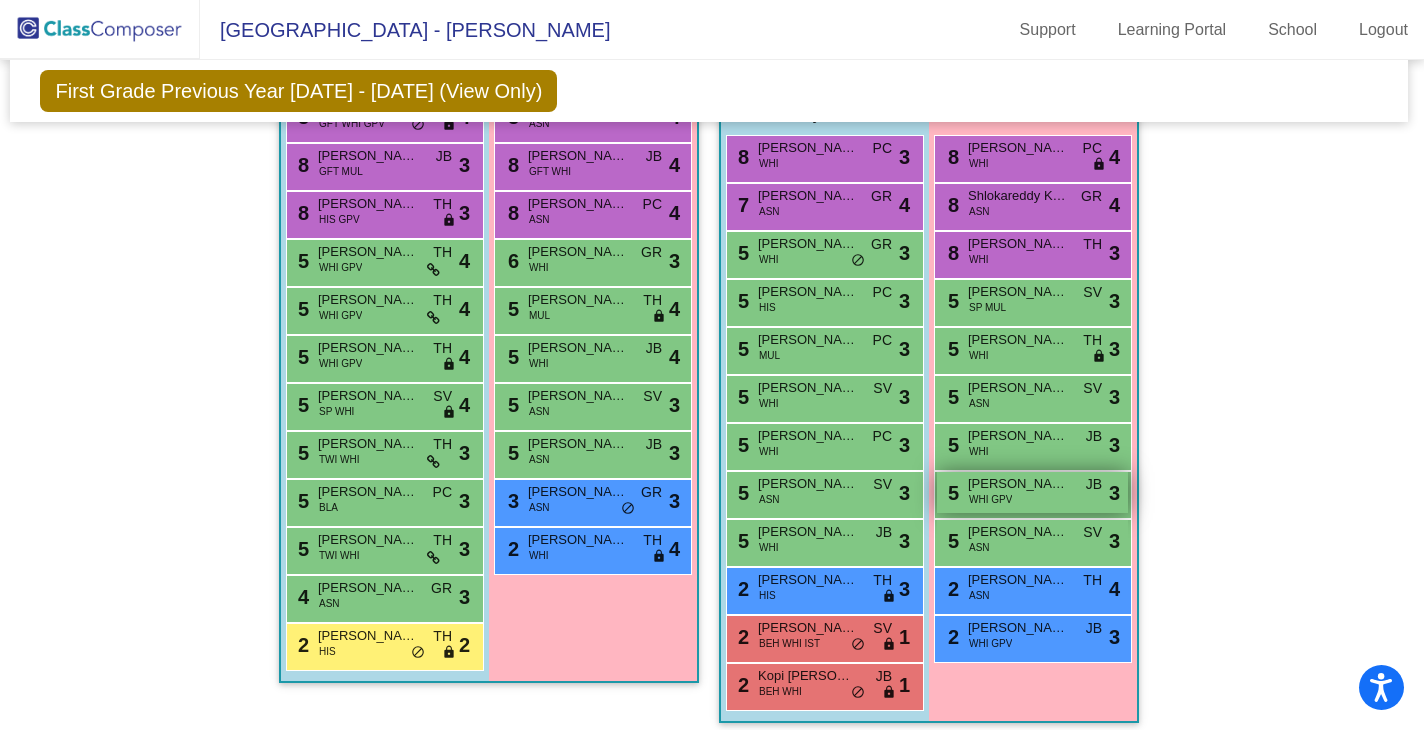 click on "Liza Bradley" at bounding box center (1018, 484) 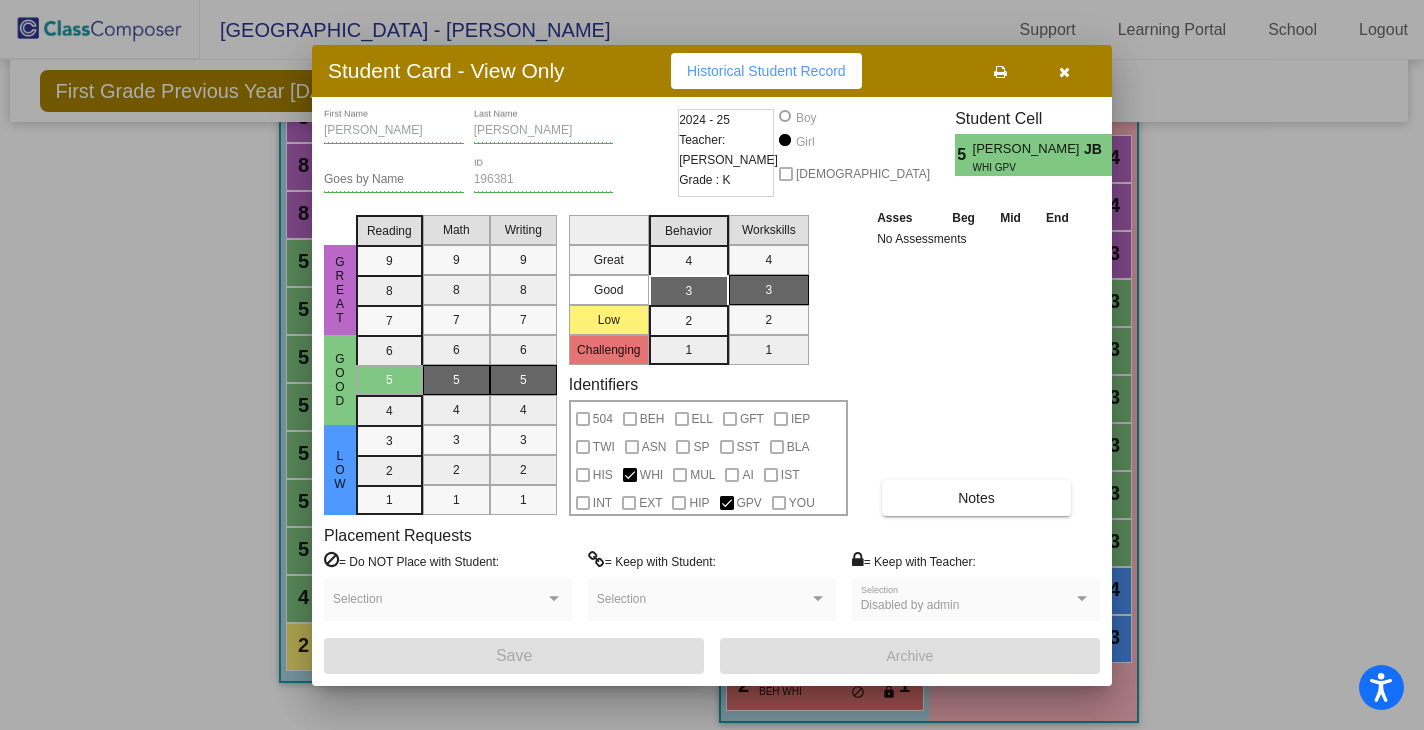click at bounding box center (1064, 72) 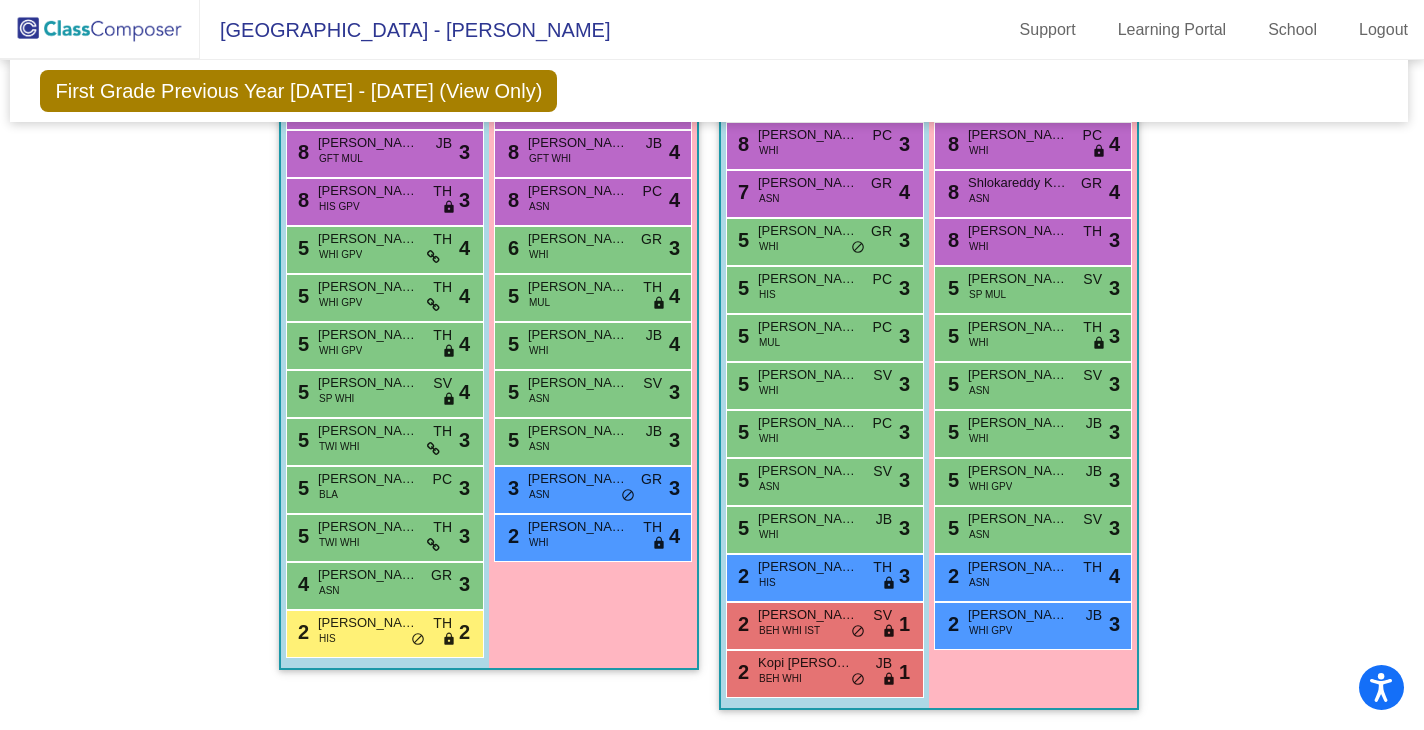 scroll, scrollTop: 1312, scrollLeft: 3, axis: both 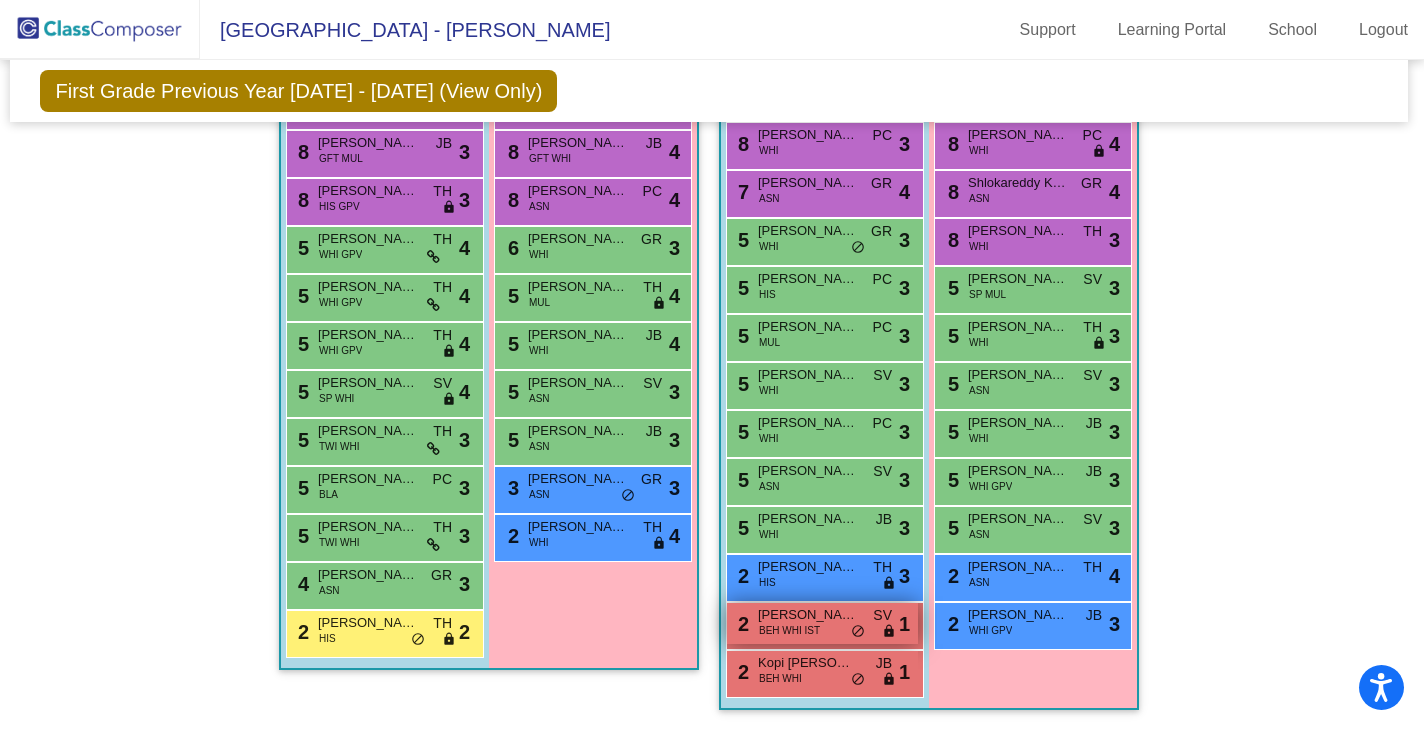 click on "Harrison Reid" at bounding box center [808, 615] 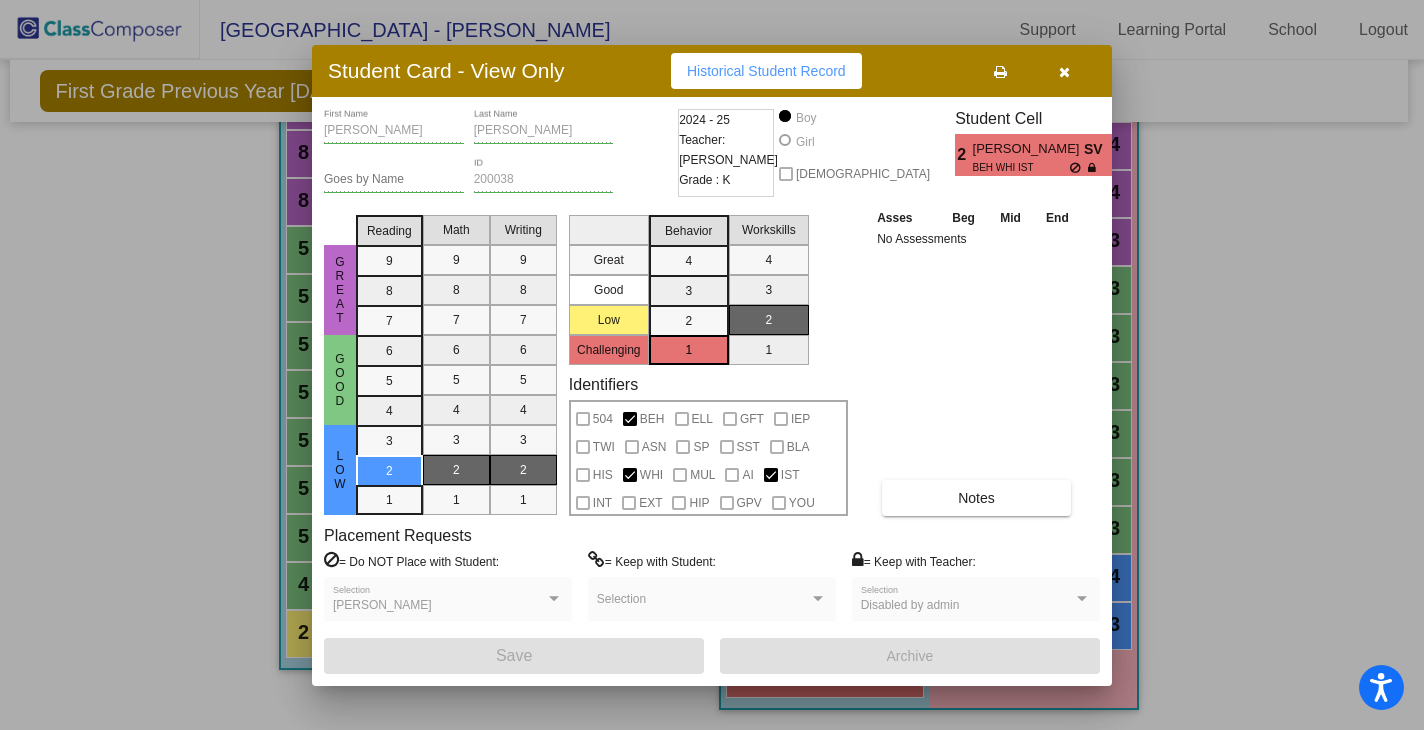 click on "Asses Beg Mid End No Assessments  Notes" at bounding box center [977, 361] 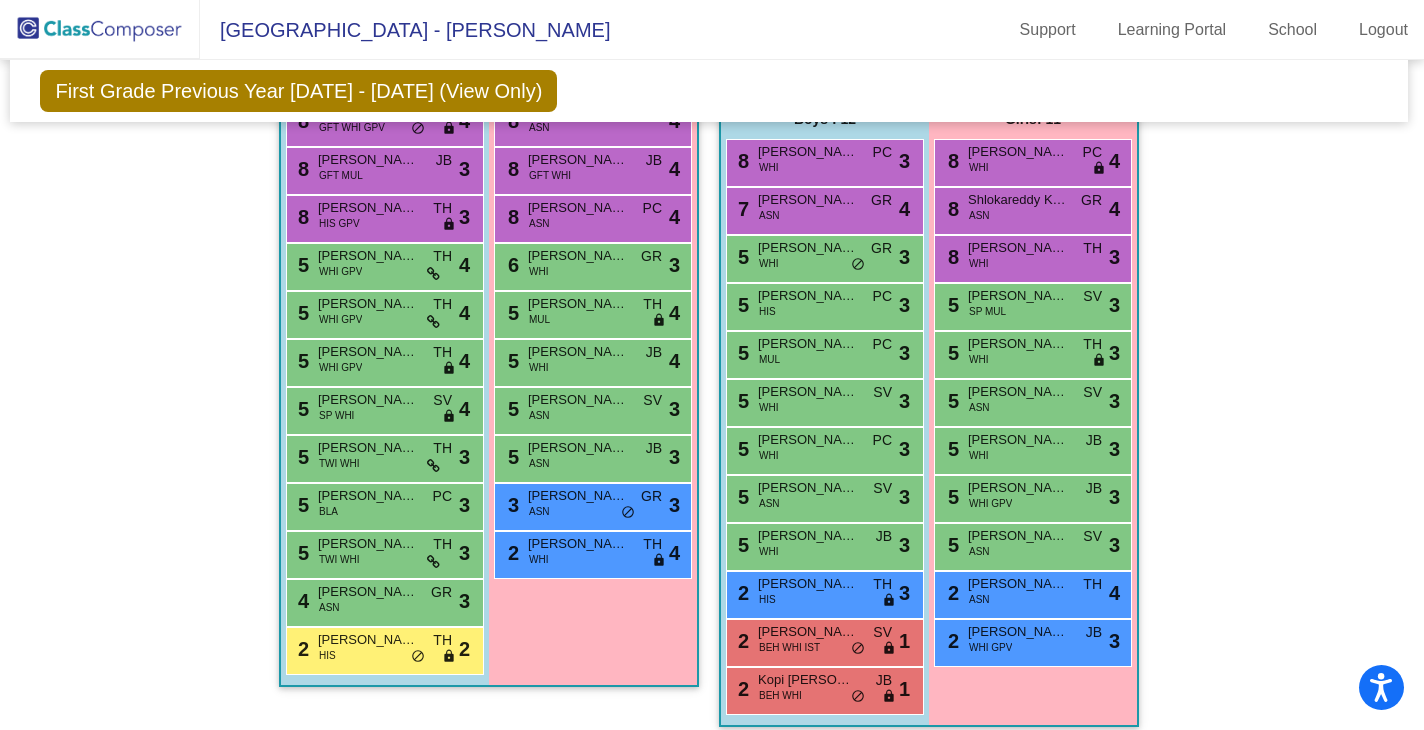 scroll, scrollTop: 1312, scrollLeft: 3, axis: both 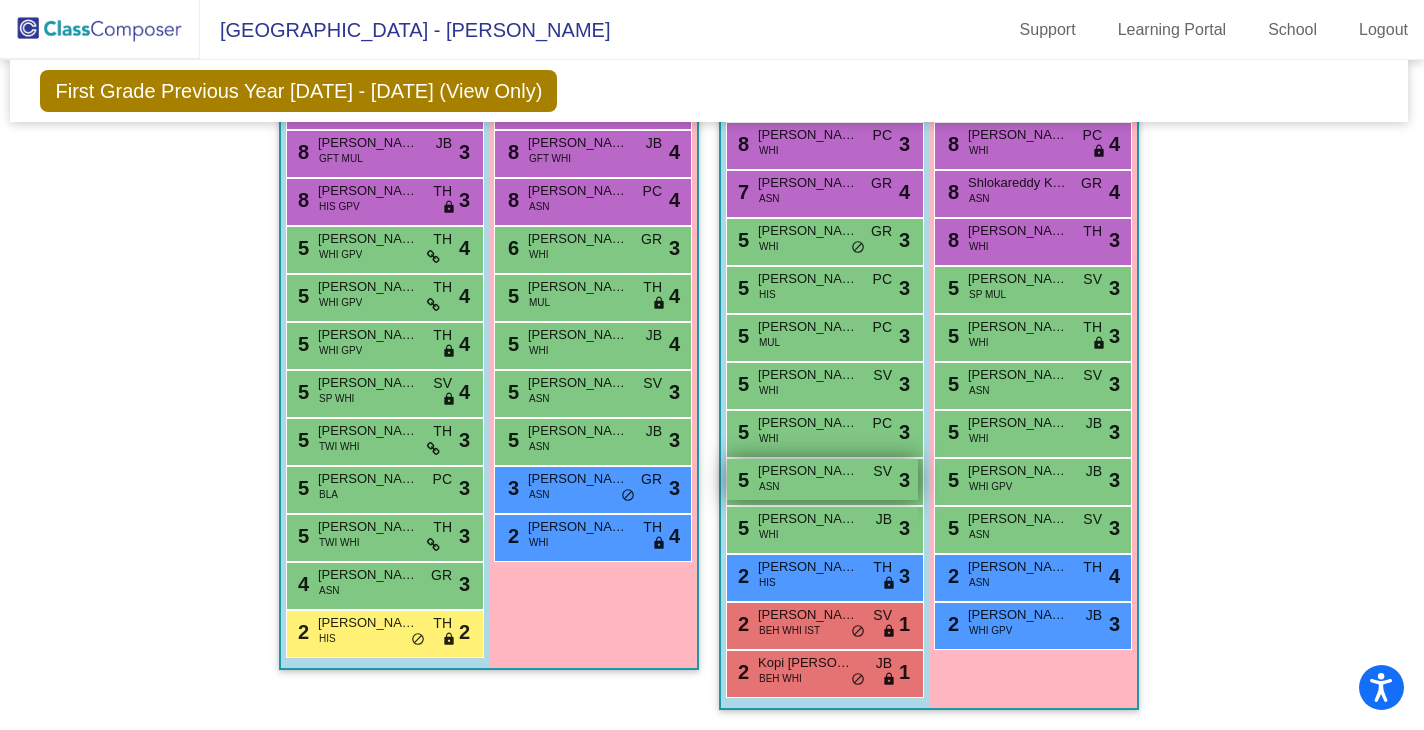 click on "Peter Kim" at bounding box center [808, 471] 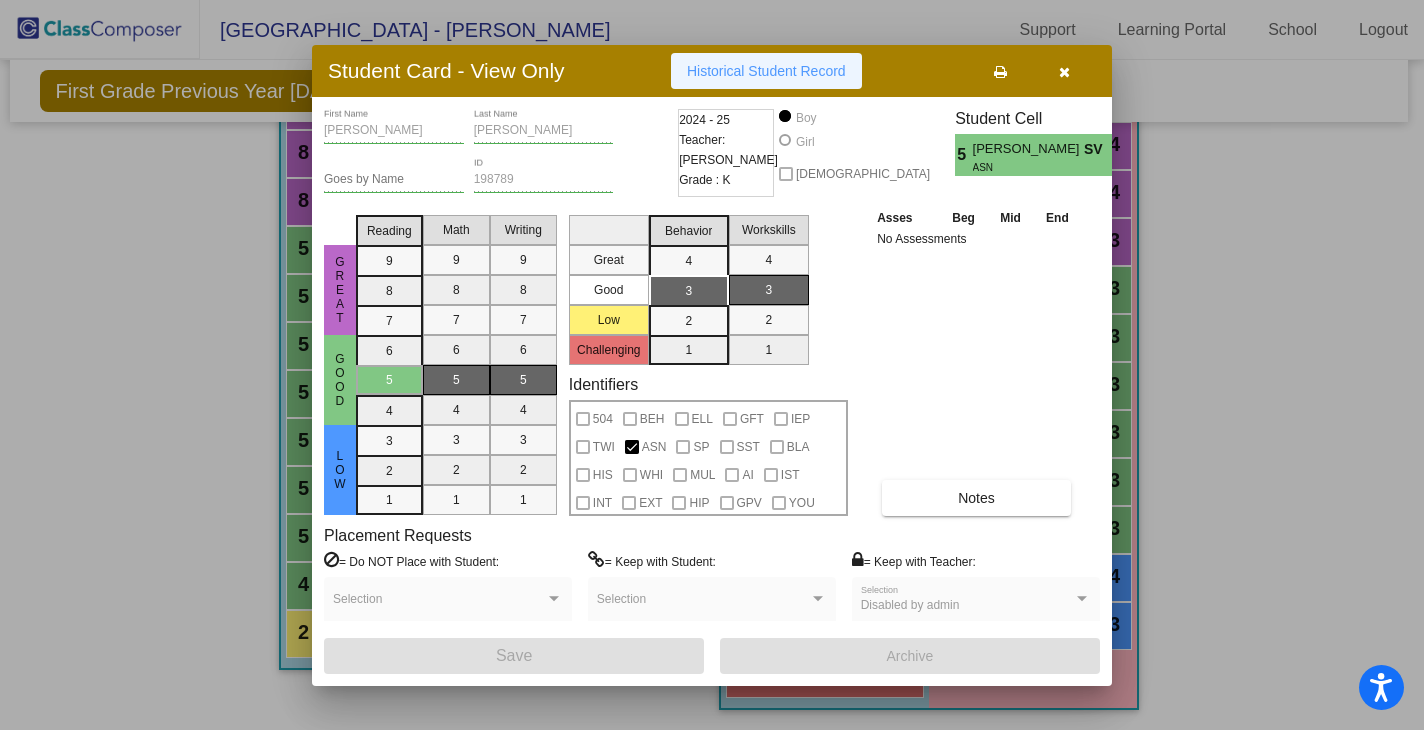 click on "Historical Student Record" at bounding box center (766, 71) 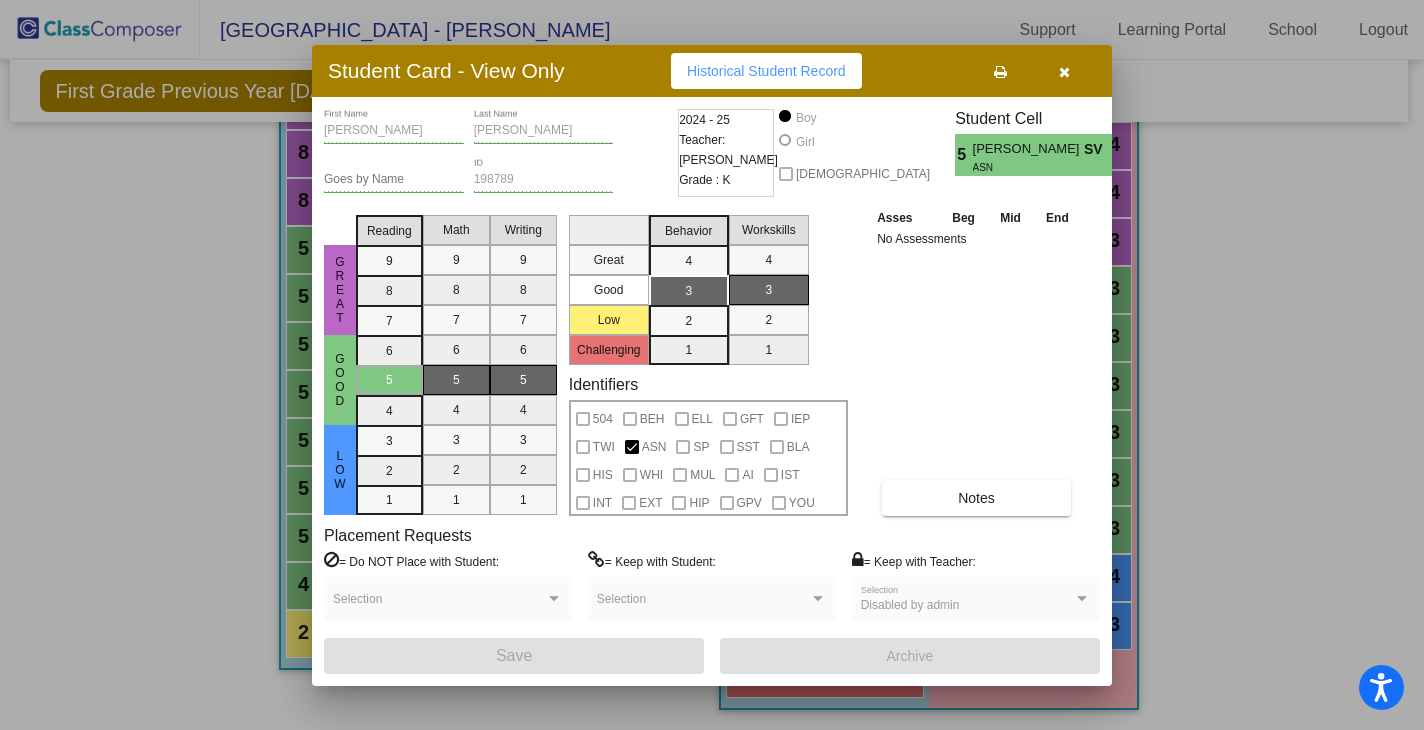 click at bounding box center [1064, 71] 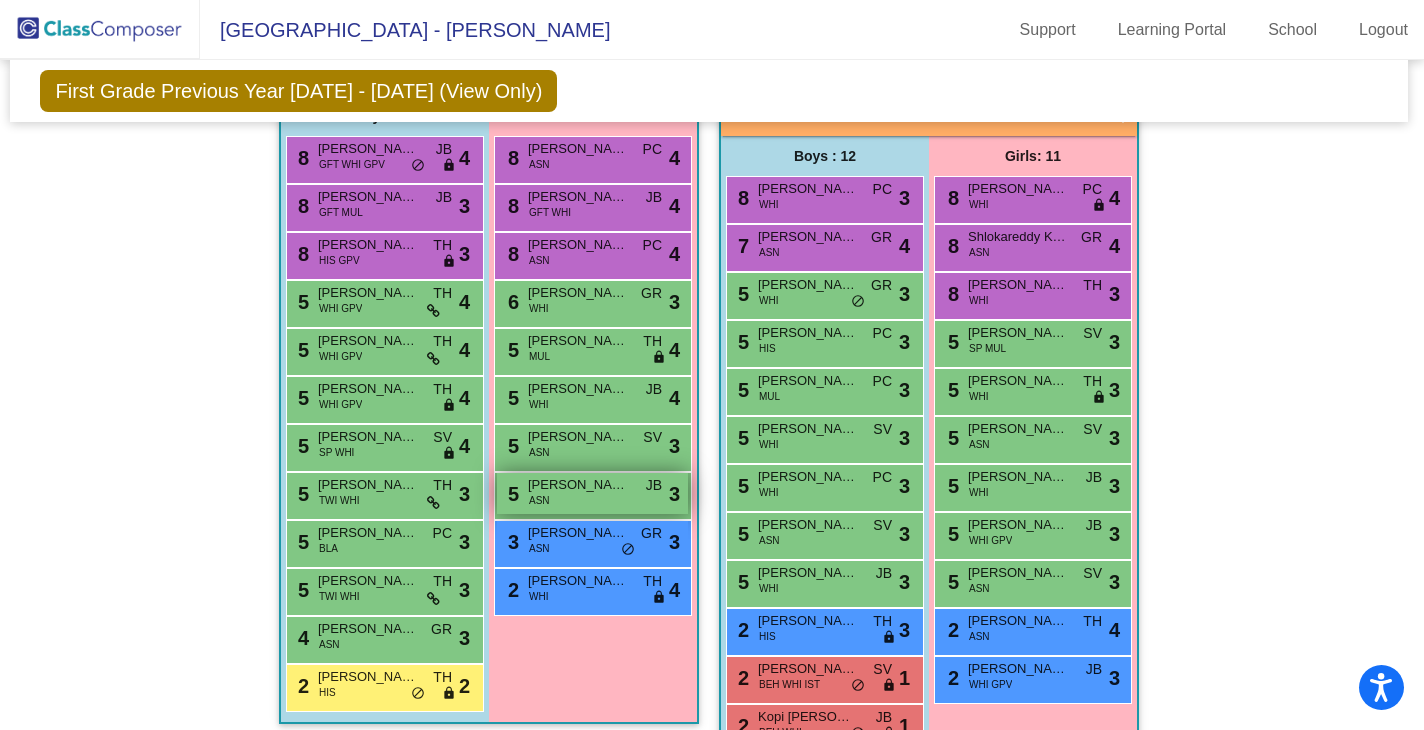 scroll, scrollTop: 1241, scrollLeft: 3, axis: both 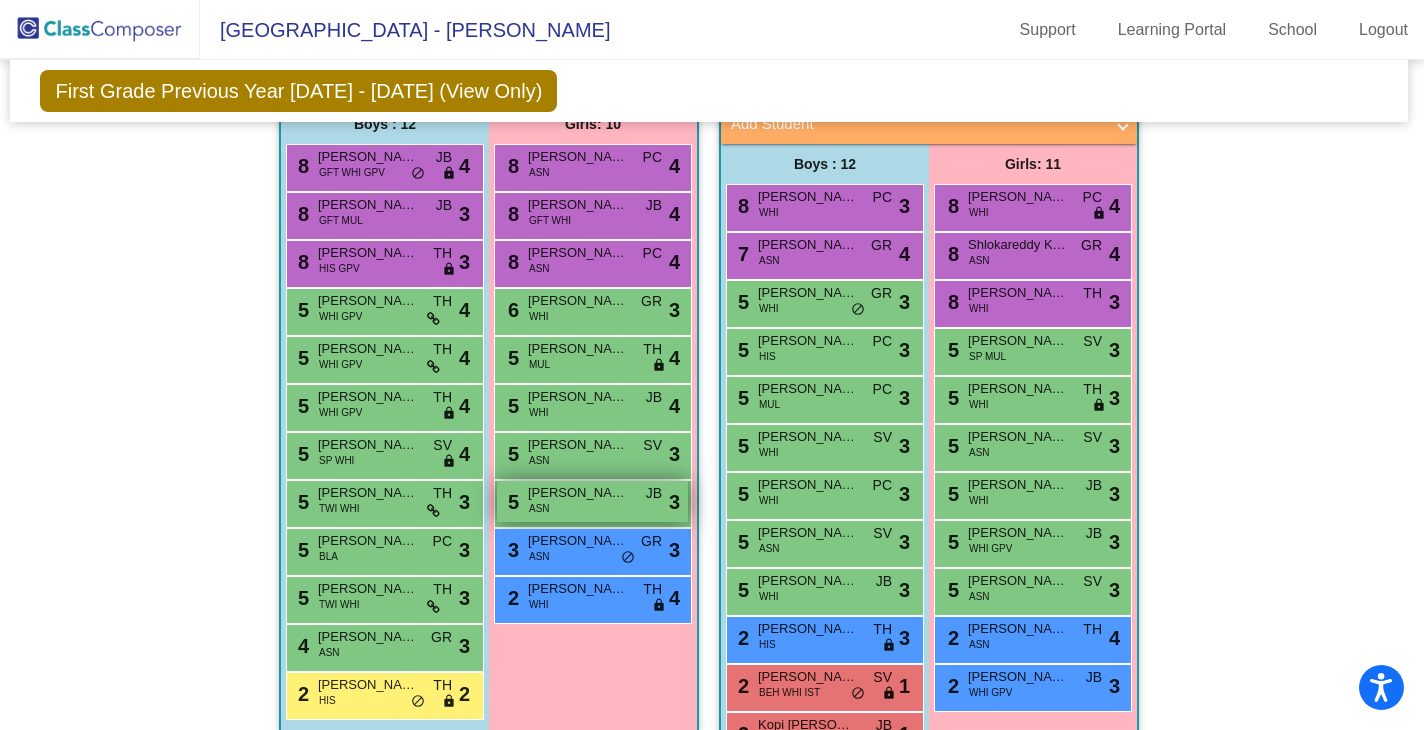 click on "5 Tamizhliniyal Saminathan ASN JB lock do_not_disturb_alt 3" at bounding box center [592, 501] 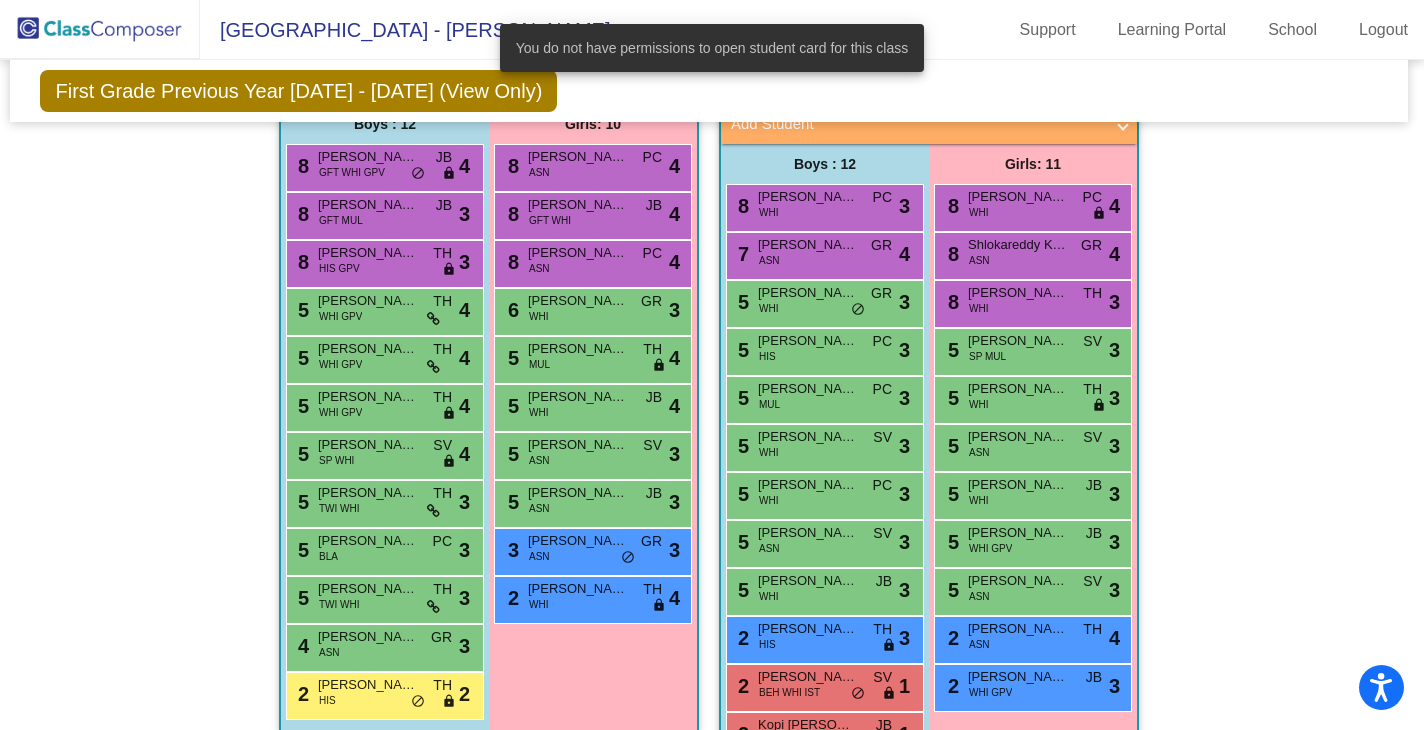 click on "Hallway   - Hallway Class  picture_as_pdf  Add Student  First Name Last Name Student Id  (Recommended)   Boy   Girl   Non Binary Add Close  Boys : 0    No Students   Girls: 0   No Students   Class 1   - 1-1  picture_as_pdf Kailey Blalock  Add Student  First Name Last Name Student Id  (Recommended)   Boy   Girl   Non Binary Add Close  Boys : 12  8 Rishav Vijayakumar ASN PC lock do_not_disturb_alt 3 5 Iniyan Elango ASN SV lock do_not_disturb_alt 4 5 Abir Gupta ASN TH lock do_not_disturb_alt 3 5 Brauer Hollis WHI JB lock do_not_disturb_alt 3 5 Ethan Ramsey WHI PC lock do_not_disturb_alt 3 5 Preston Hayman WHI TH lock do_not_disturb_alt 3 4 Ryan Kunovac GR lock do_not_disturb_alt 3 3 Ricardo Rodas Sanchez ELL HIS GR lock do_not_disturb_alt 3 2 Theodore Purgason WHI IST SV lock do_not_disturb_alt 3 8 Bharat Nukala ASN SP TH lock do_not_disturb_alt 2 5 William Winkie WHI SV lock do_not_disturb_alt 2 5 Gunther Arevalo Carrion BEH ELL HIS JB lock do_not_disturb_alt 1 Girls: 12 9 Kiana Tanwar GFT ASN GR lock 3 8" 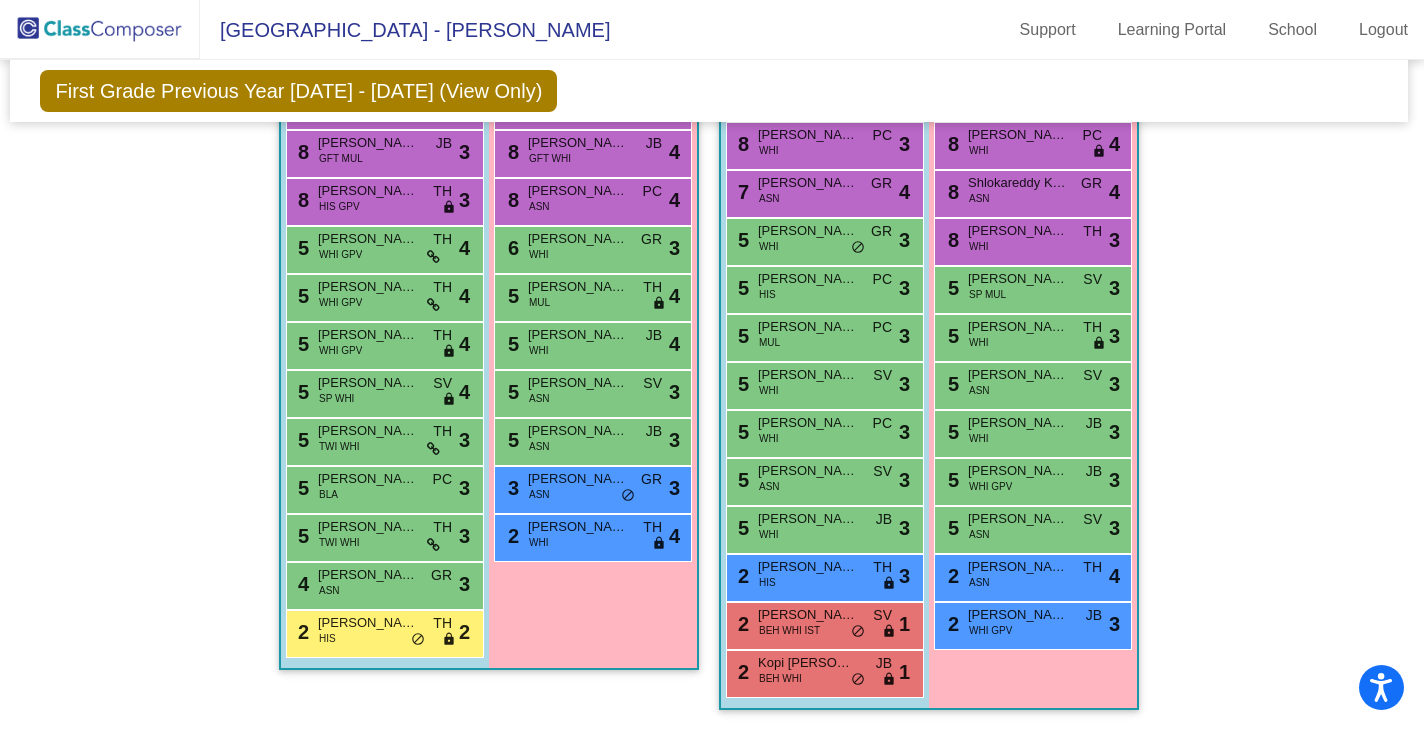 scroll, scrollTop: 1312, scrollLeft: 3, axis: both 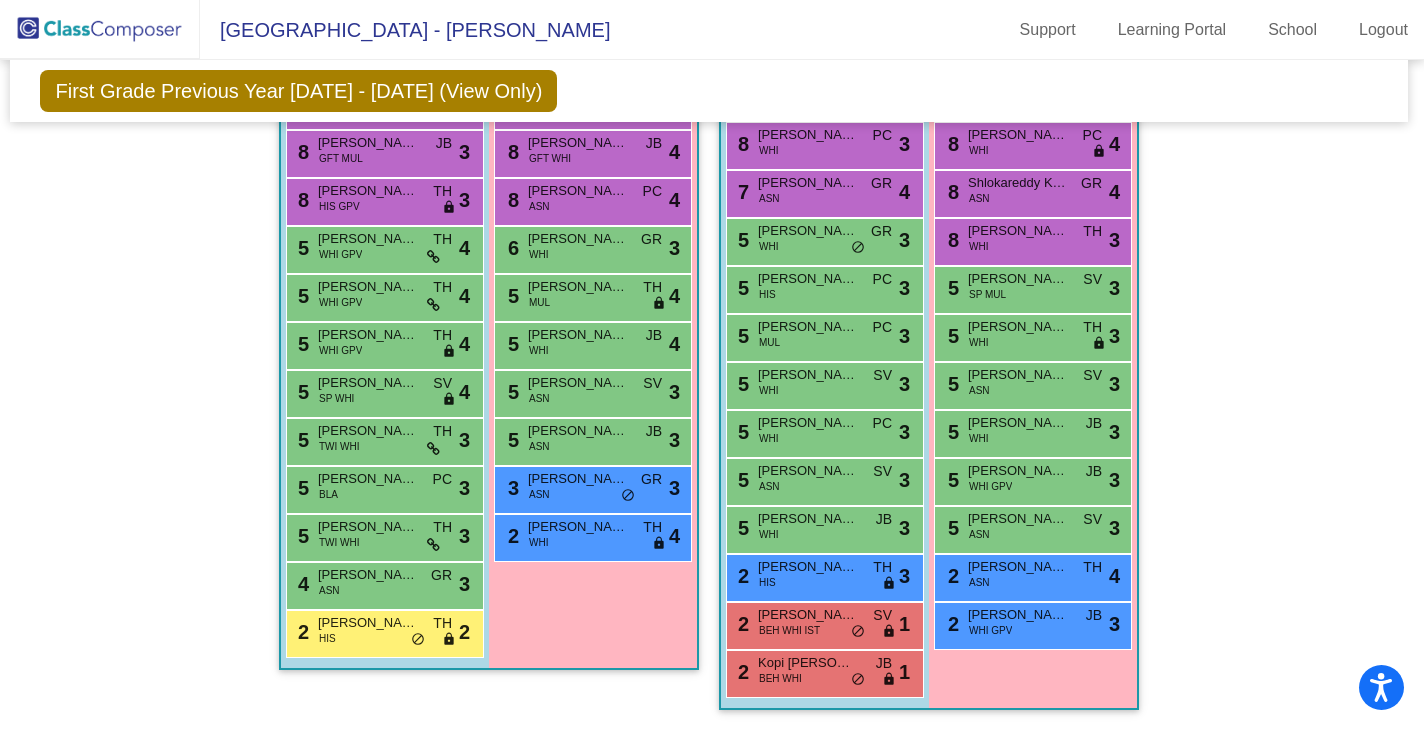 click on "Hallway   - Hallway Class  picture_as_pdf  Add Student  First Name Last Name Student Id  (Recommended)   Boy   Girl   Non Binary Add Close  Boys : 0    No Students   Girls: 0   No Students   Class 1   - 1-1  picture_as_pdf Kailey Blalock  Add Student  First Name Last Name Student Id  (Recommended)   Boy   Girl   Non Binary Add Close  Boys : 12  8 Rishav Vijayakumar ASN PC lock do_not_disturb_alt 3 5 Iniyan Elango ASN SV lock do_not_disturb_alt 4 5 Abir Gupta ASN TH lock do_not_disturb_alt 3 5 Brauer Hollis WHI JB lock do_not_disturb_alt 3 5 Ethan Ramsey WHI PC lock do_not_disturb_alt 3 5 Preston Hayman WHI TH lock do_not_disturb_alt 3 4 Ryan Kunovac GR lock do_not_disturb_alt 3 3 Ricardo Rodas Sanchez ELL HIS GR lock do_not_disturb_alt 3 2 Theodore Purgason WHI IST SV lock do_not_disturb_alt 3 8 Bharat Nukala ASN SP TH lock do_not_disturb_alt 2 5 William Winkie WHI SV lock do_not_disturb_alt 2 5 Gunther Arevalo Carrion BEH ELL HIS JB lock do_not_disturb_alt 1 Girls: 12 9 Kiana Tanwar GFT ASN GR lock 3 8" 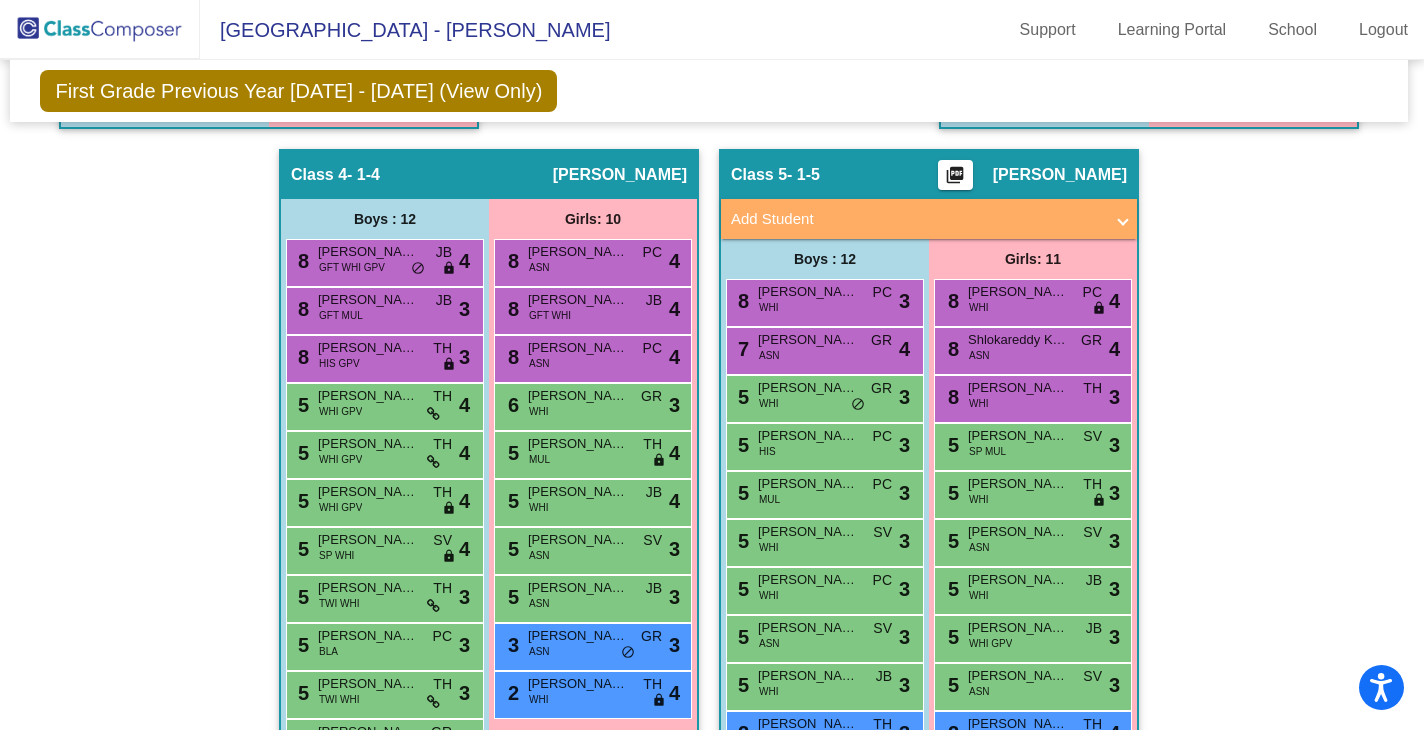 scroll, scrollTop: 1312, scrollLeft: 3, axis: both 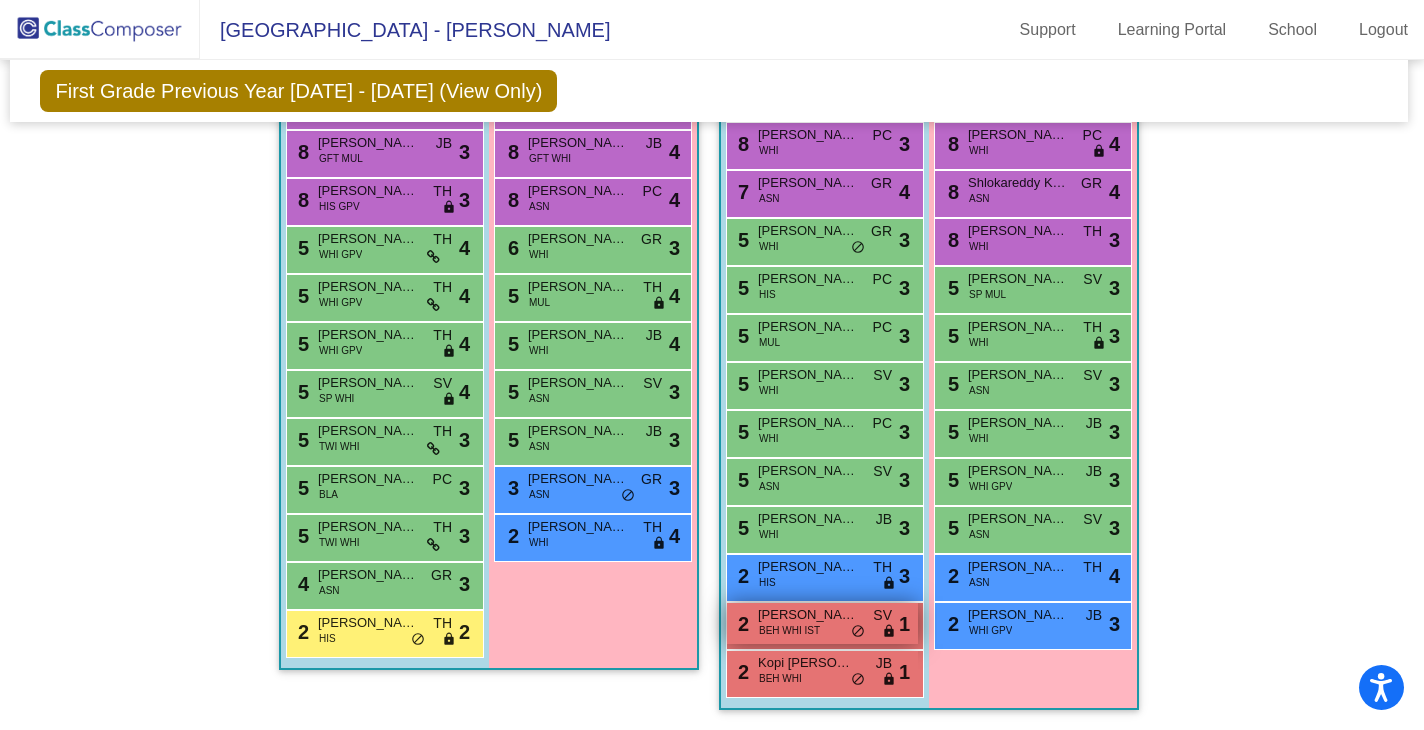 click on "2 Harrison Reid BEH WHI IST SV lock do_not_disturb_alt 1" at bounding box center [822, 623] 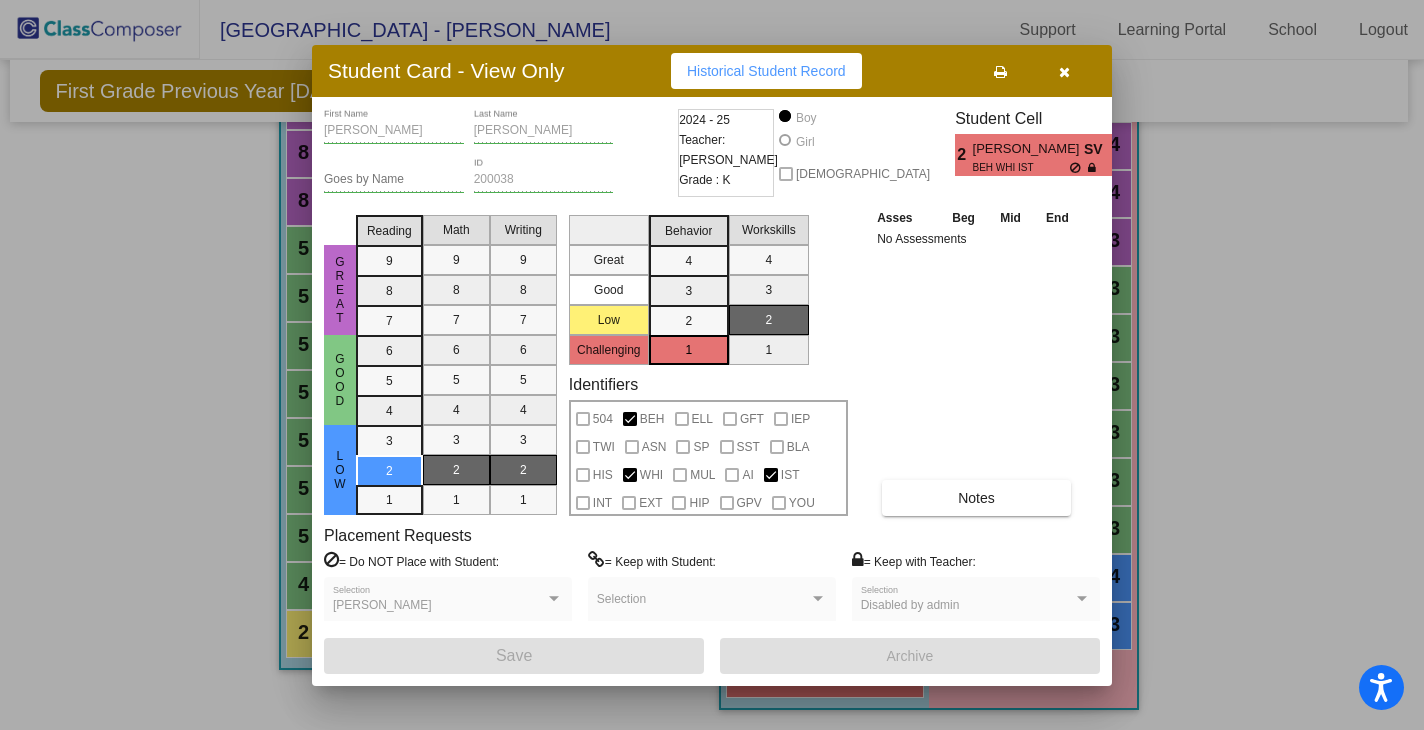 scroll, scrollTop: 0, scrollLeft: 0, axis: both 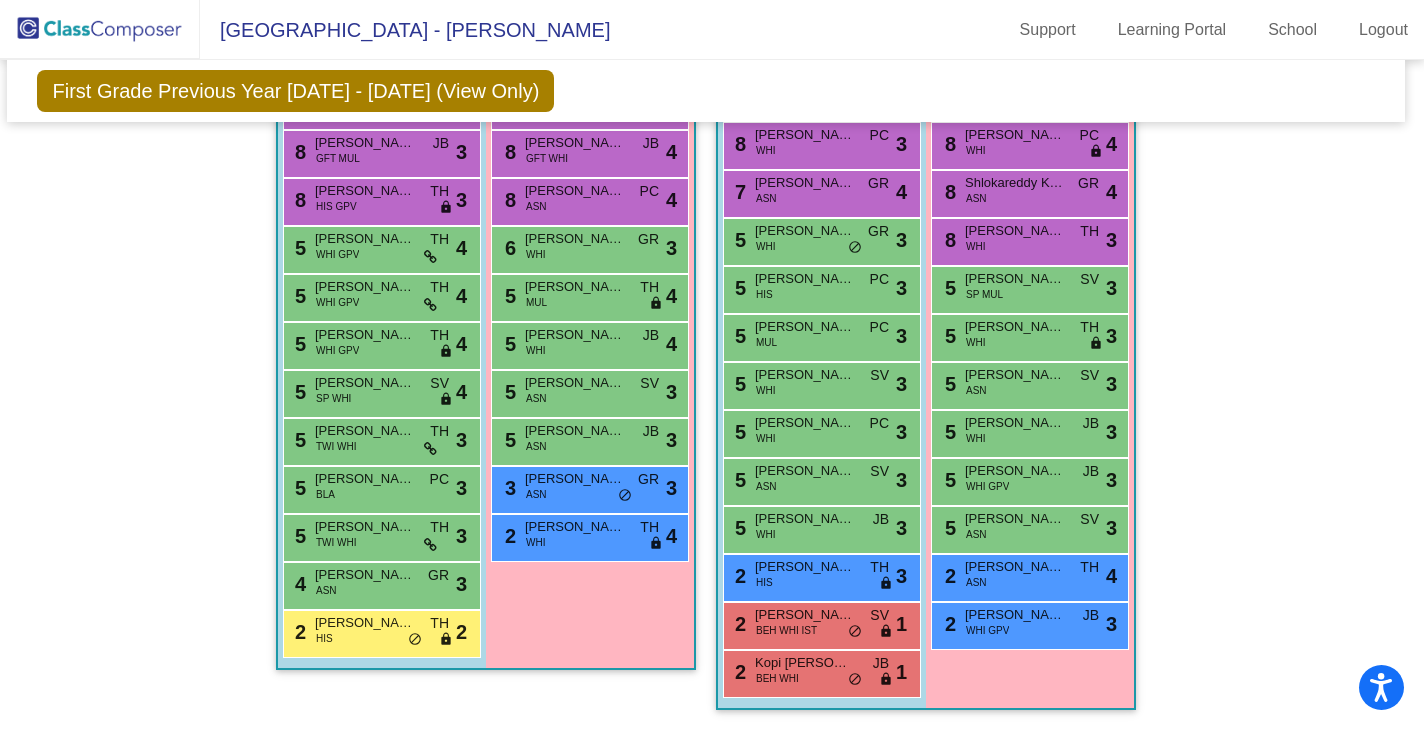 click on "Hallway   - Hallway Class  picture_as_pdf  Add Student  First Name Last Name Student Id  (Recommended)   Boy   Girl   Non Binary Add Close  Boys : 0    No Students   Girls: 0   No Students   Class 1   - 1-1  picture_as_pdf Kailey Blalock  Add Student  First Name Last Name Student Id  (Recommended)   Boy   Girl   Non Binary Add Close  Boys : 12  8 Rishav Vijayakumar ASN PC lock do_not_disturb_alt 3 5 Iniyan Elango ASN SV lock do_not_disturb_alt 4 5 Abir Gupta ASN TH lock do_not_disturb_alt 3 5 Brauer Hollis WHI JB lock do_not_disturb_alt 3 5 Ethan Ramsey WHI PC lock do_not_disturb_alt 3 5 Preston Hayman WHI TH lock do_not_disturb_alt 3 4 Ryan Kunovac GR lock do_not_disturb_alt 3 3 Ricardo Rodas Sanchez ELL HIS GR lock do_not_disturb_alt 3 2 Theodore Purgason WHI IST SV lock do_not_disturb_alt 3 8 Bharat Nukala ASN SP TH lock do_not_disturb_alt 2 5 William Winkie WHI SV lock do_not_disturb_alt 2 5 Gunther Arevalo Carrion BEH ELL HIS JB lock do_not_disturb_alt 1 Girls: 12 9 Kiana Tanwar GFT ASN GR lock 3 8" 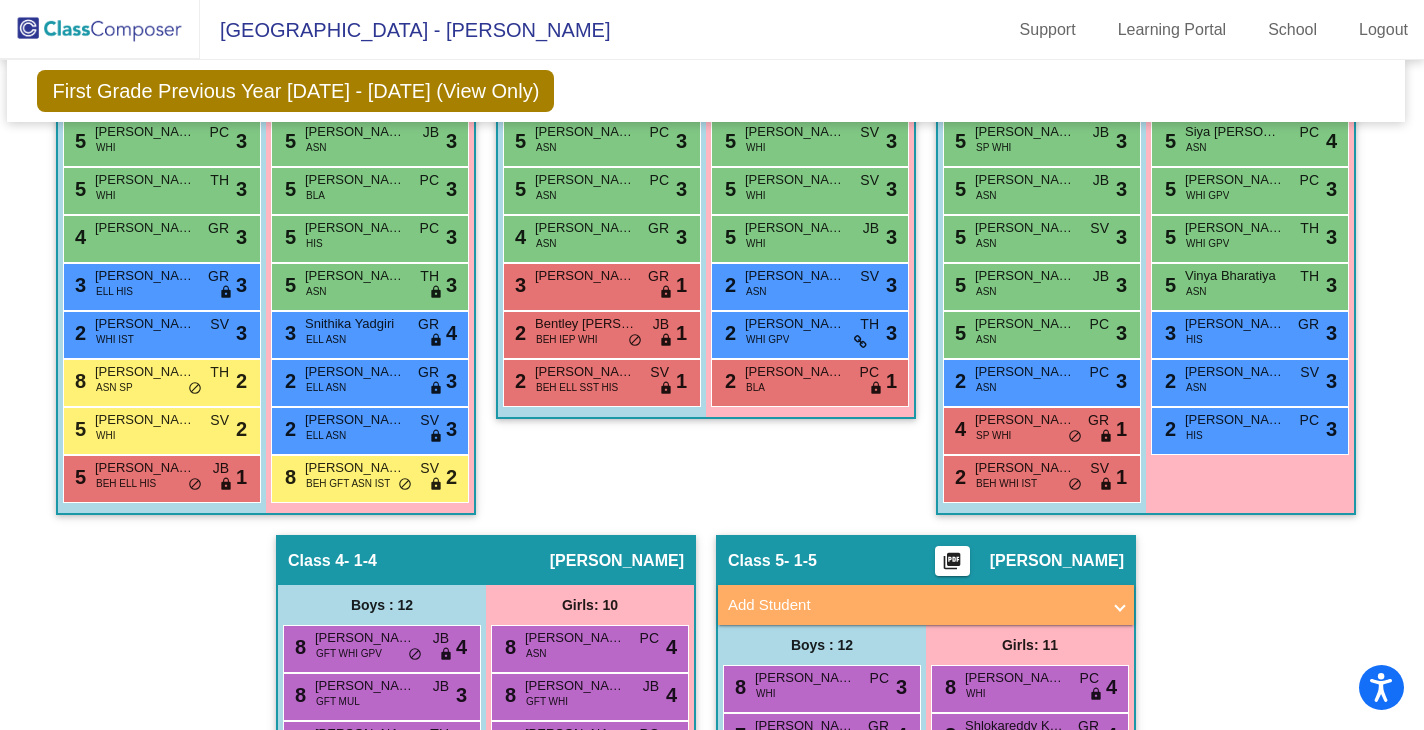 scroll, scrollTop: 0, scrollLeft: 6, axis: horizontal 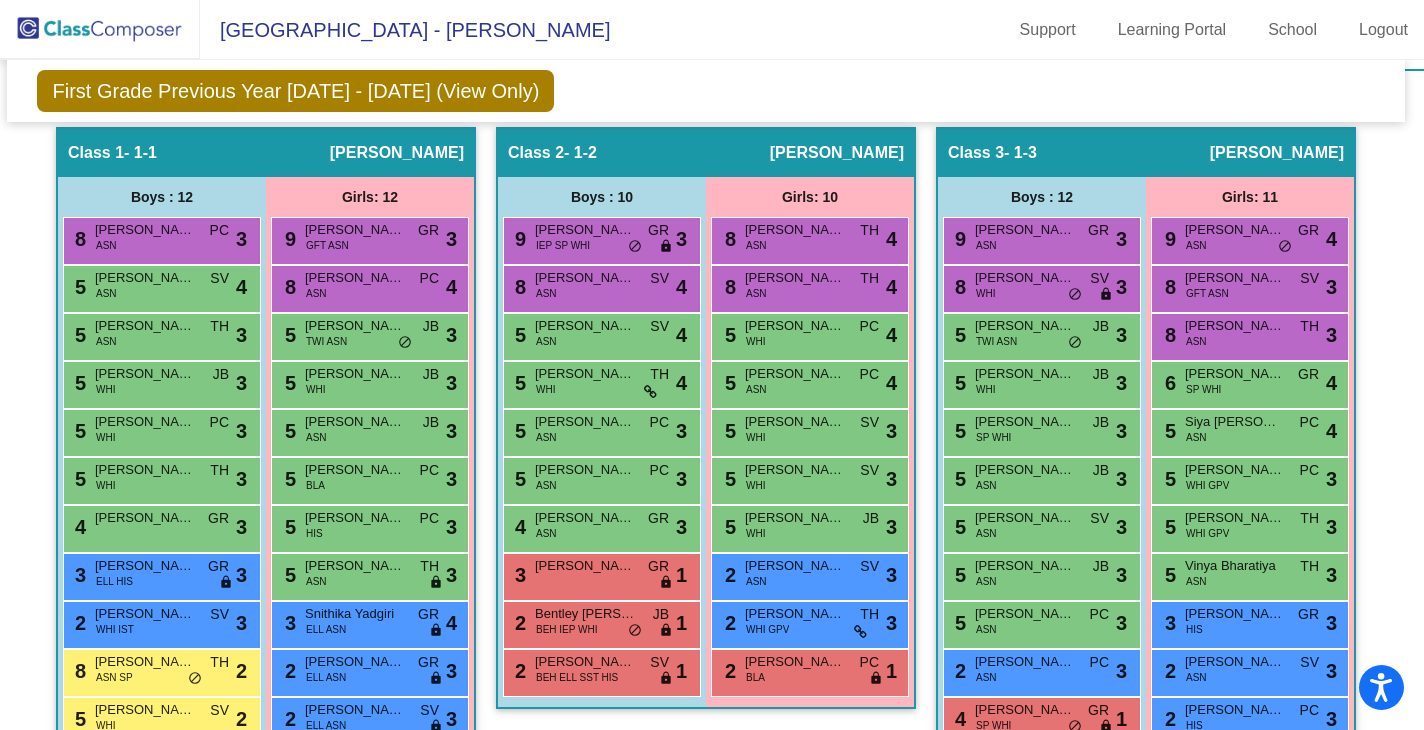 click on "Girls: 11" at bounding box center [0, 0] 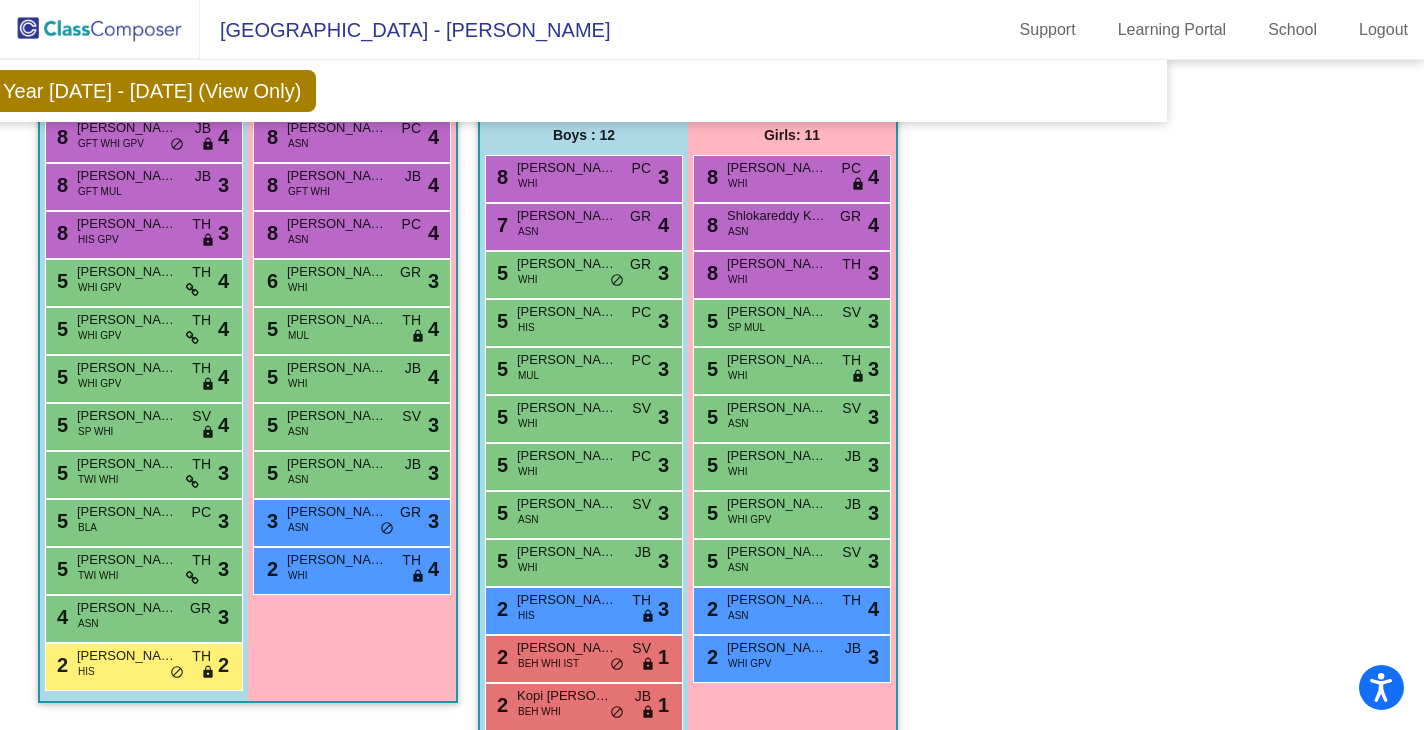 scroll, scrollTop: 1312, scrollLeft: 254, axis: both 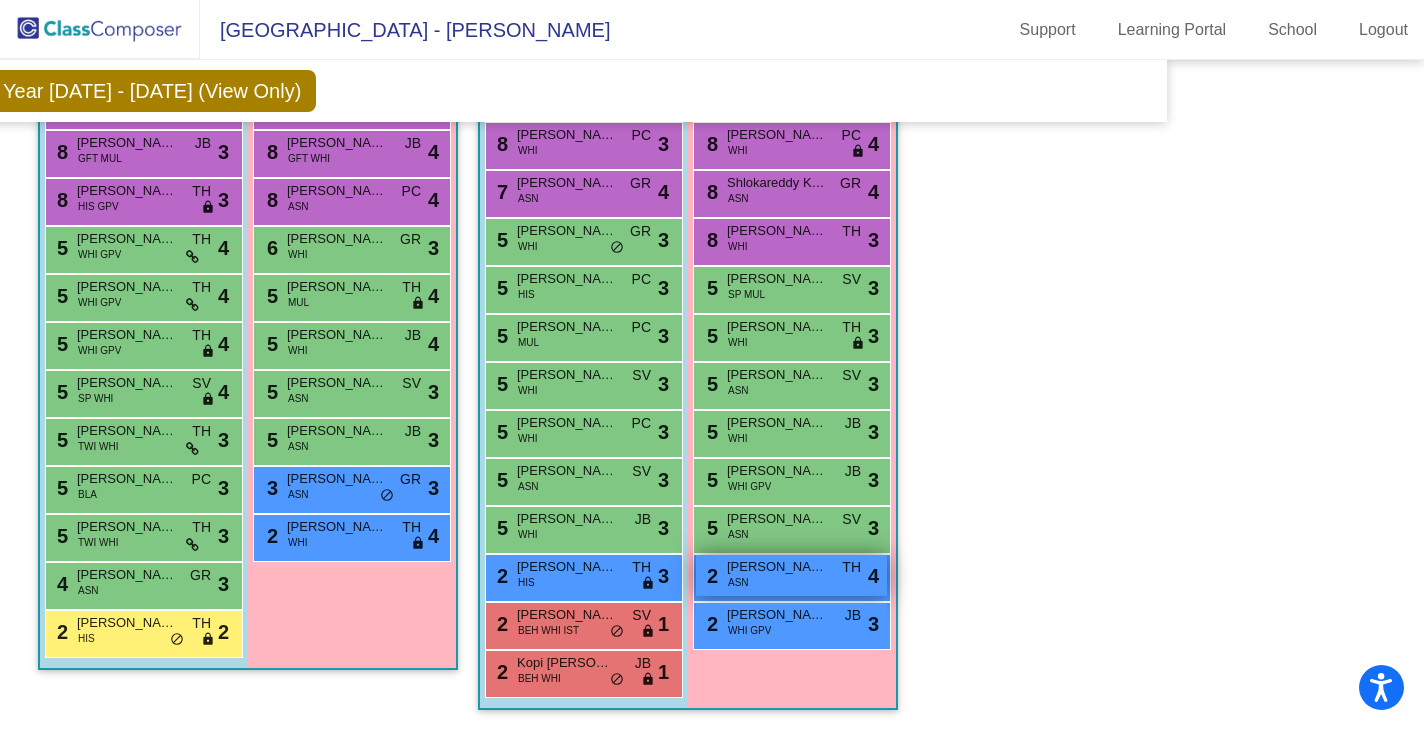 click on "2 Sara Dixit ASN TH lock do_not_disturb_alt 4" at bounding box center [791, 575] 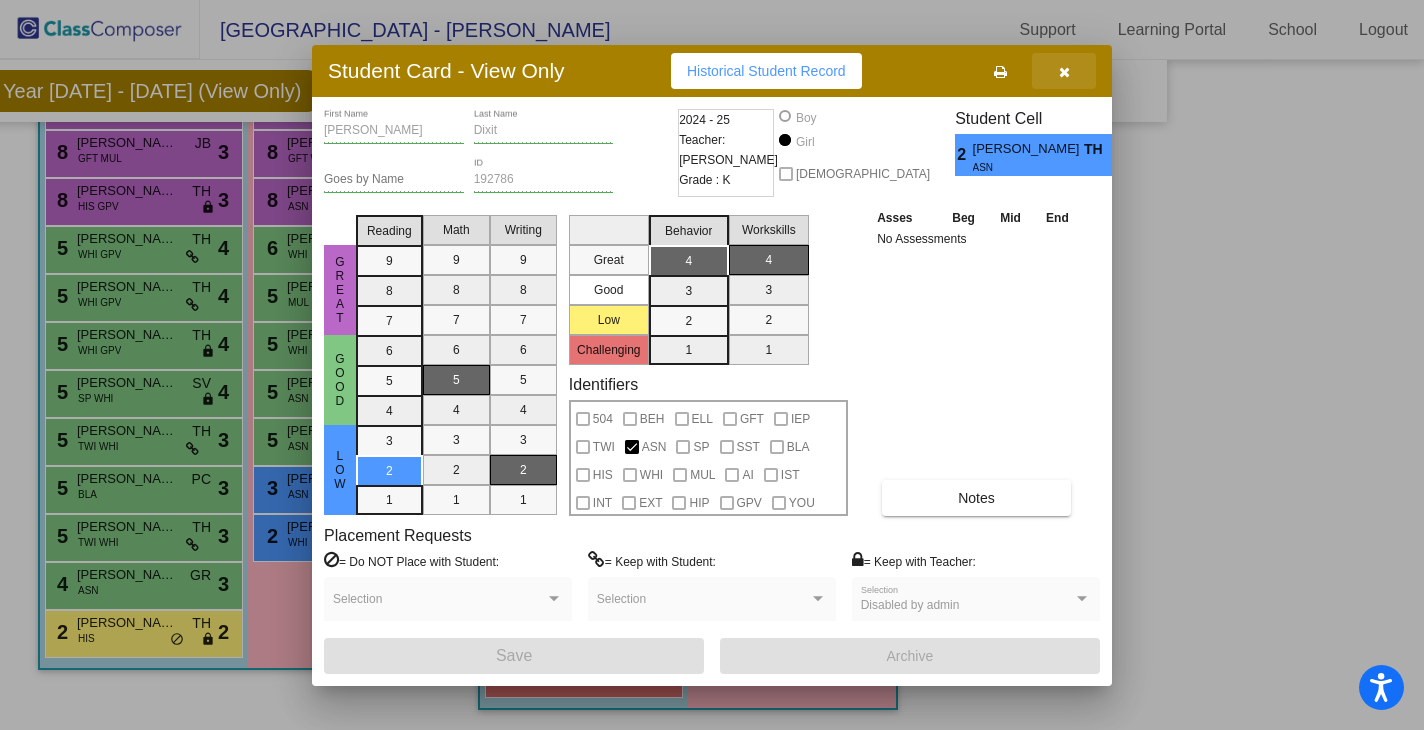 click at bounding box center [1064, 71] 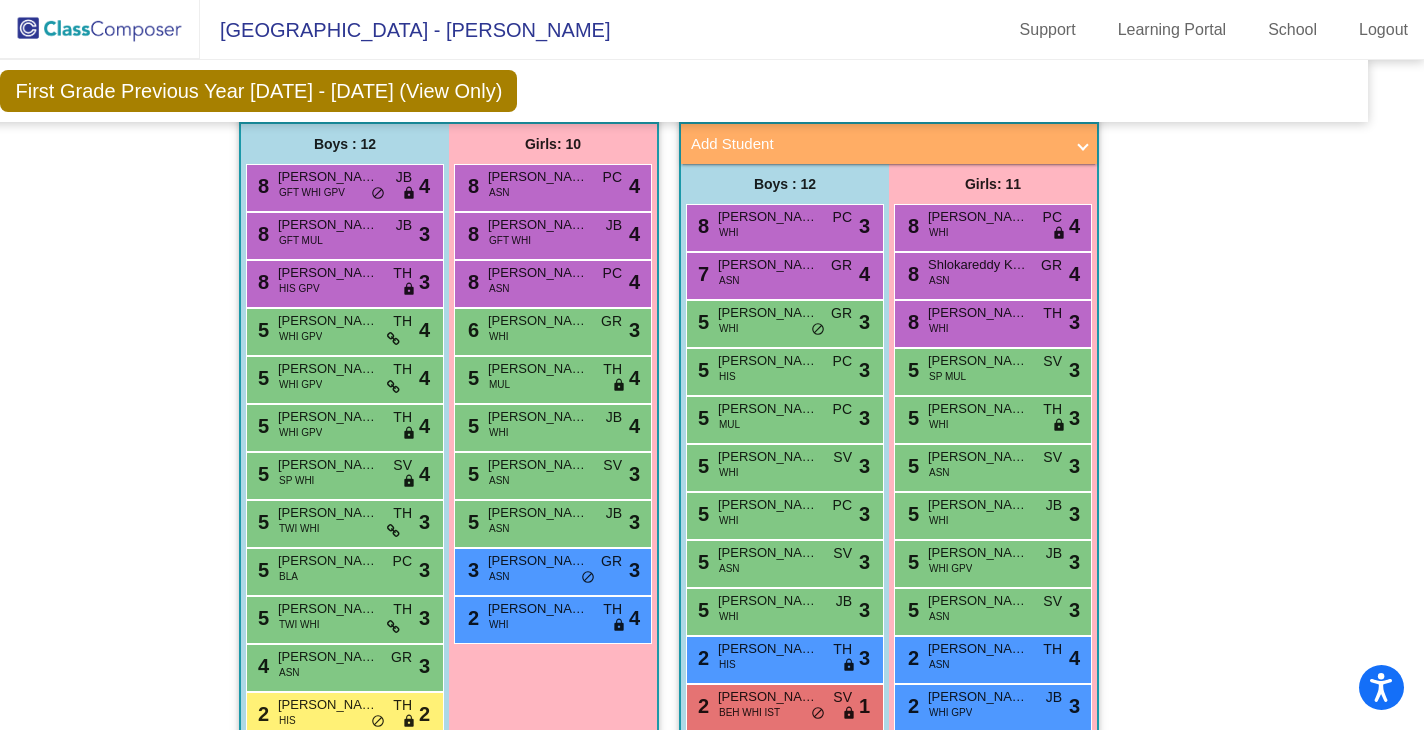 scroll, scrollTop: 1220, scrollLeft: 43, axis: both 